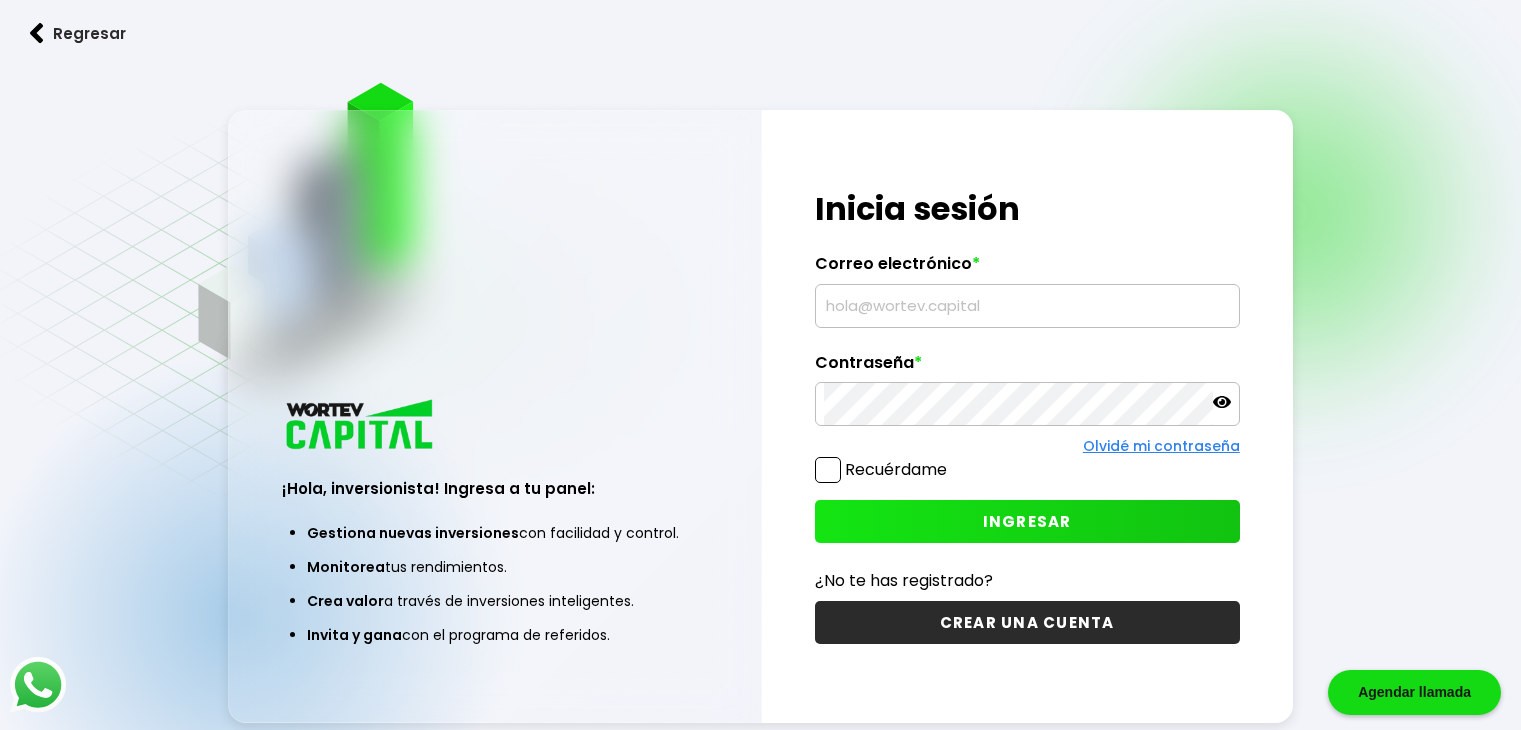 scroll, scrollTop: 0, scrollLeft: 0, axis: both 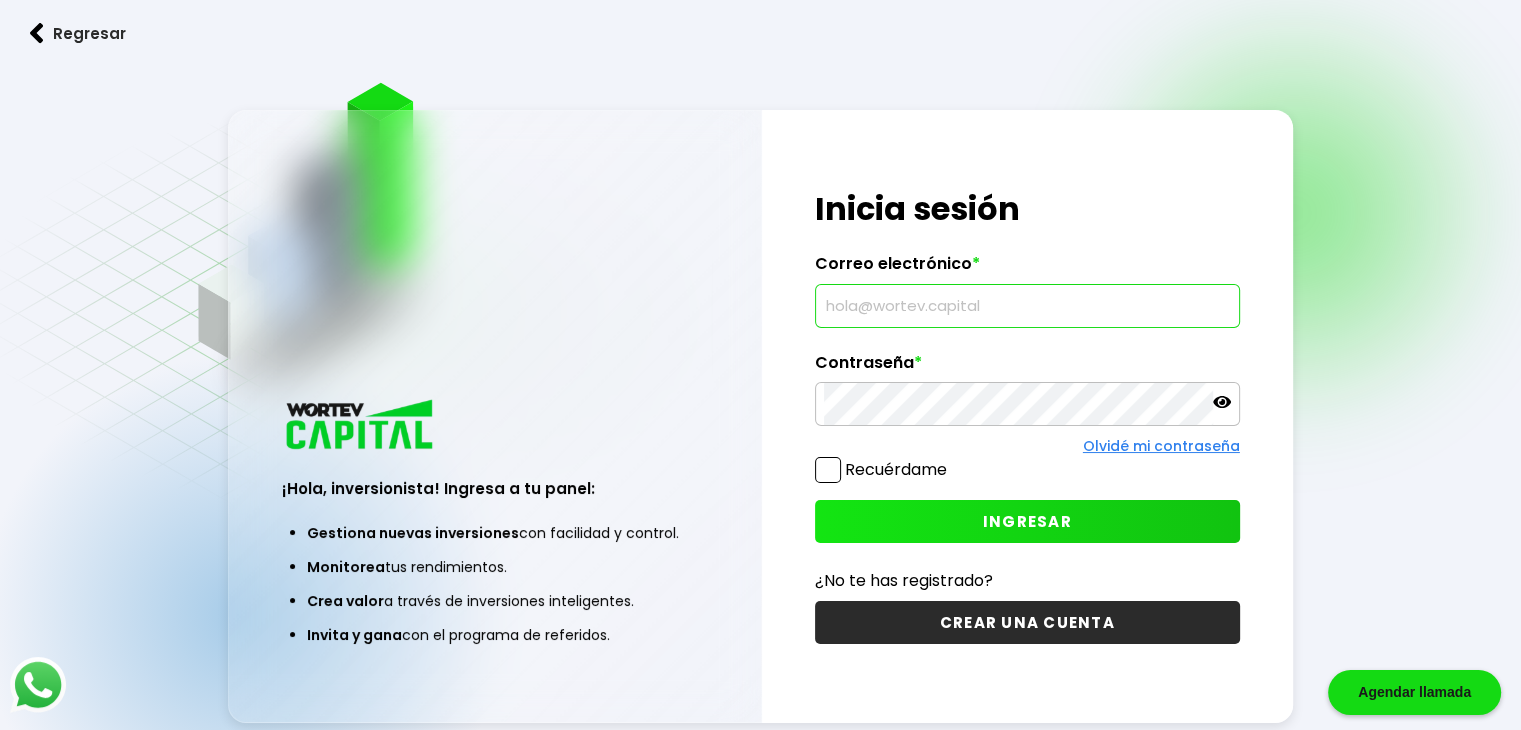 click at bounding box center (1027, 306) 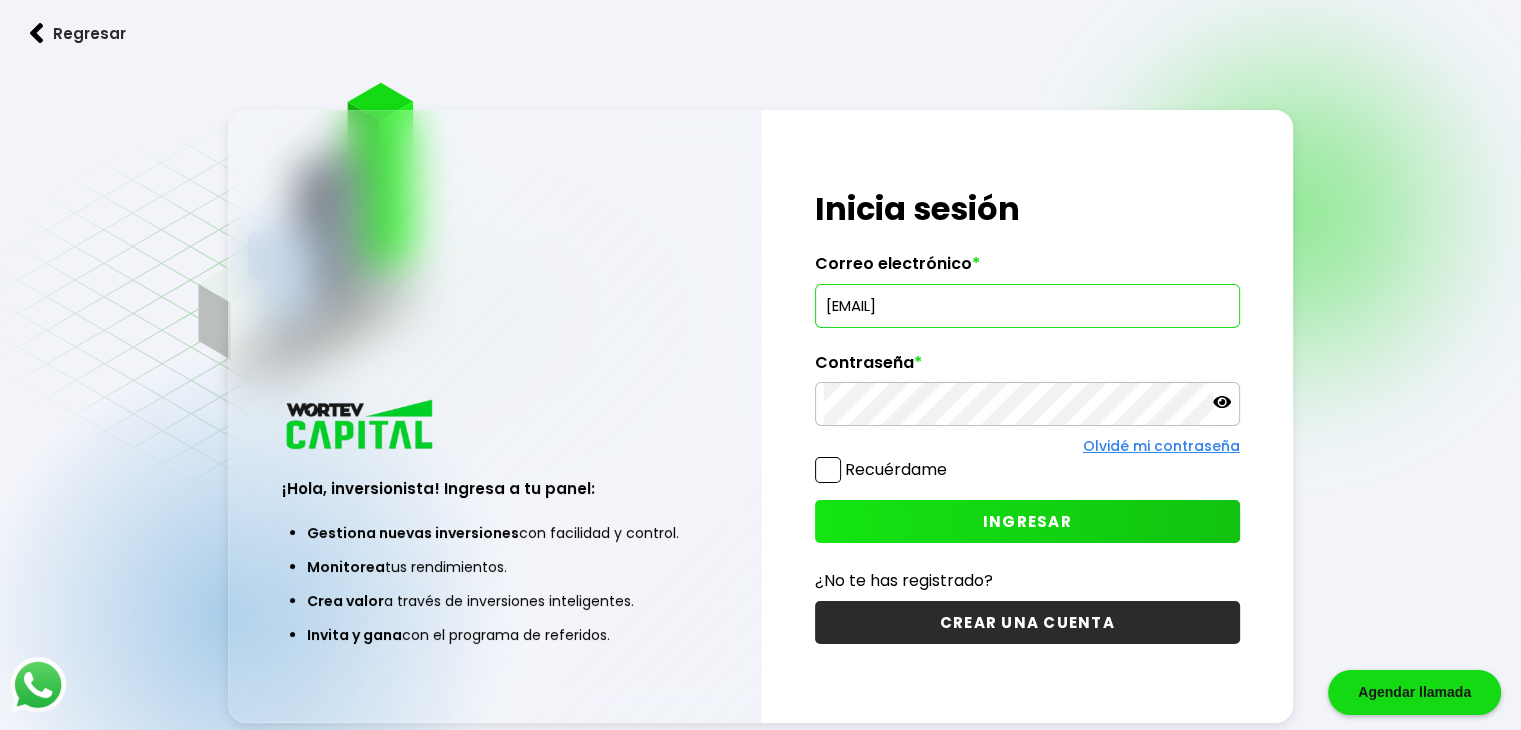 type on "[EMAIL]" 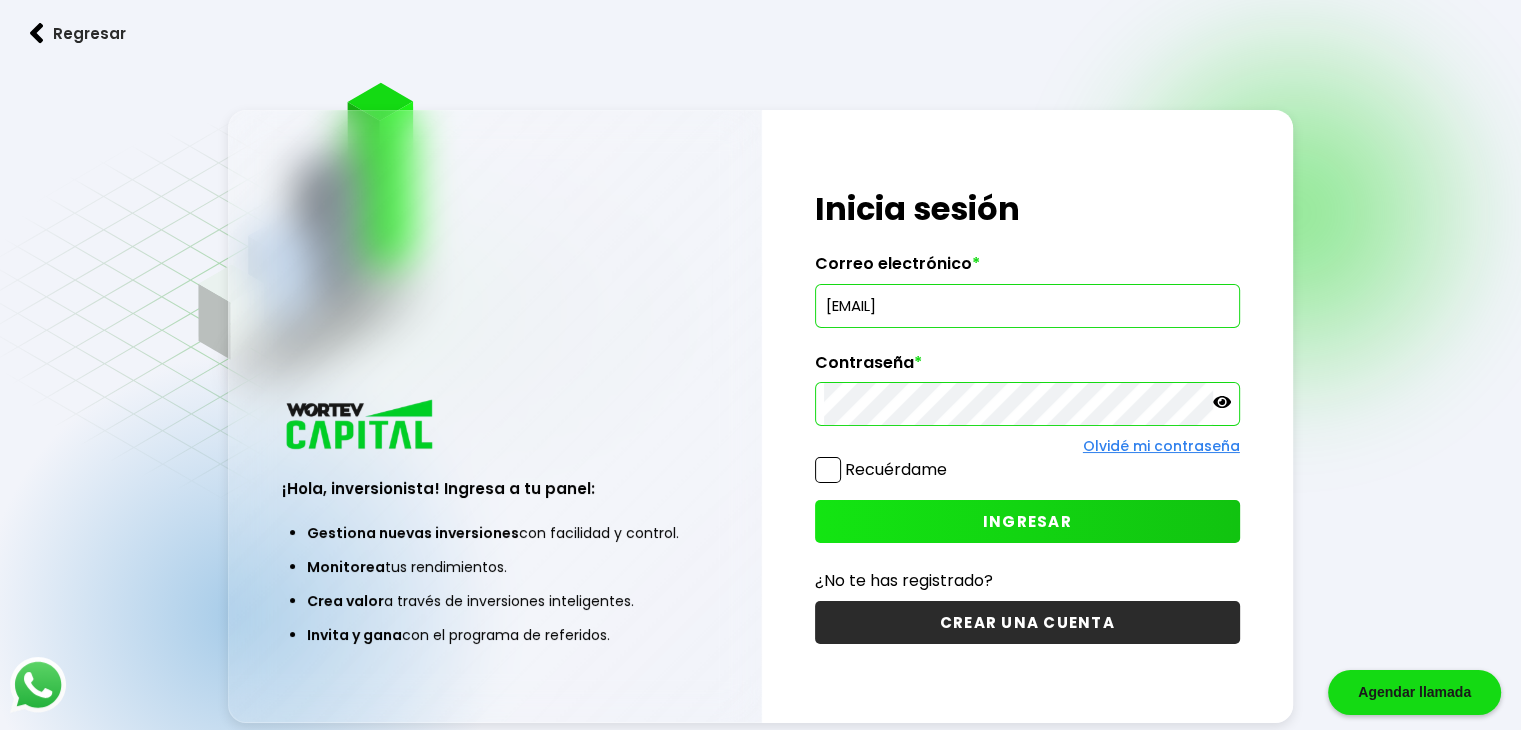 click on "INGRESAR" at bounding box center (1027, 521) 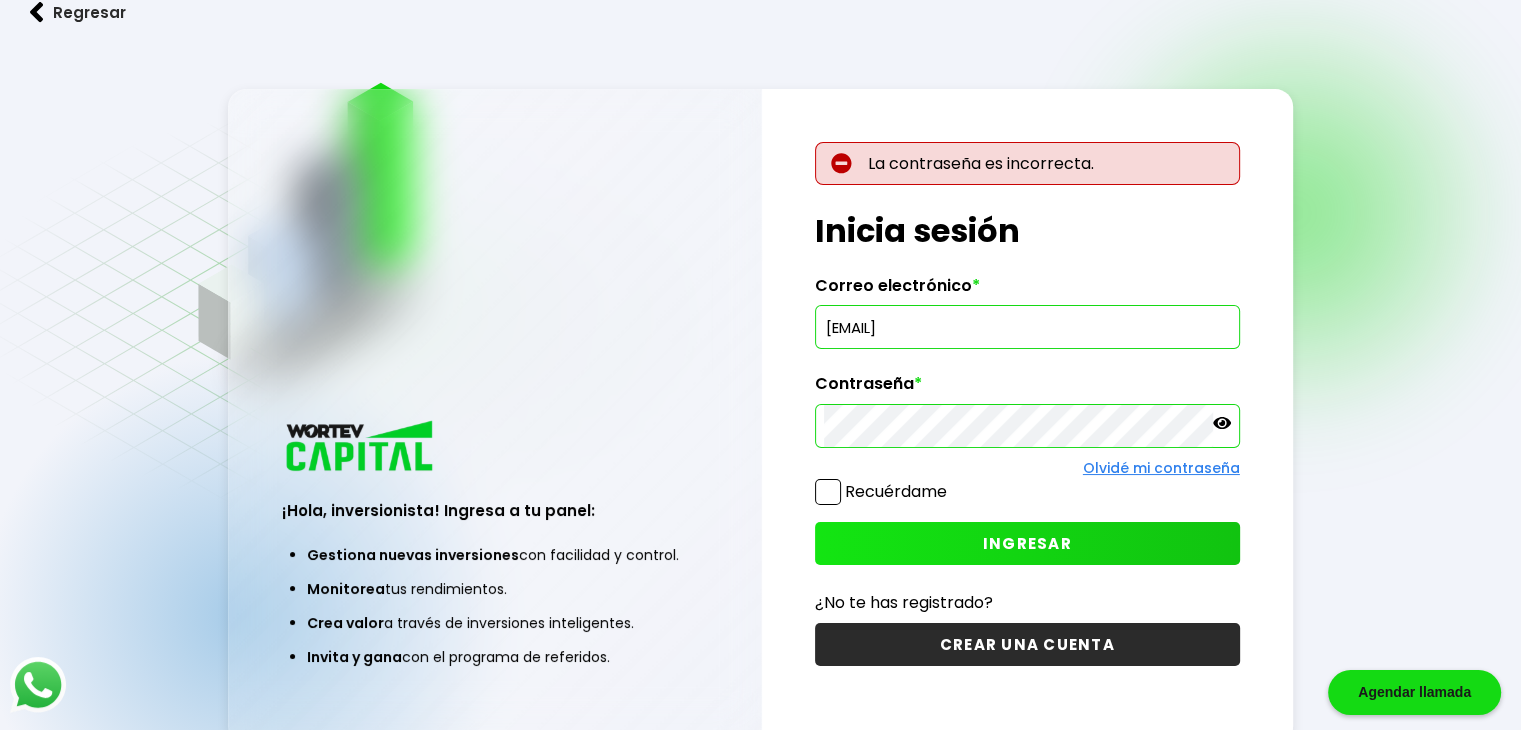 click on "Olvidé mi contraseña" at bounding box center (1161, 468) 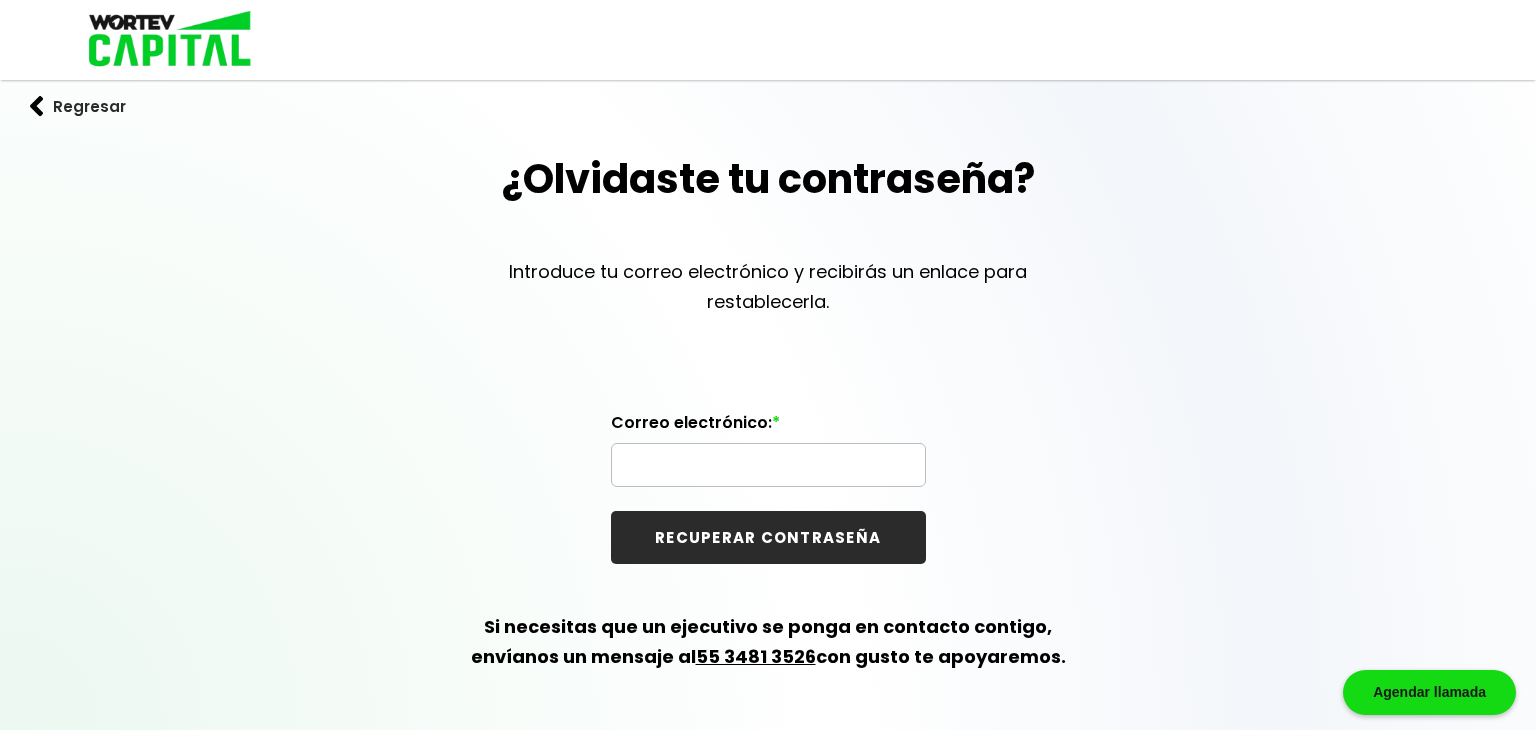 click at bounding box center (768, 465) 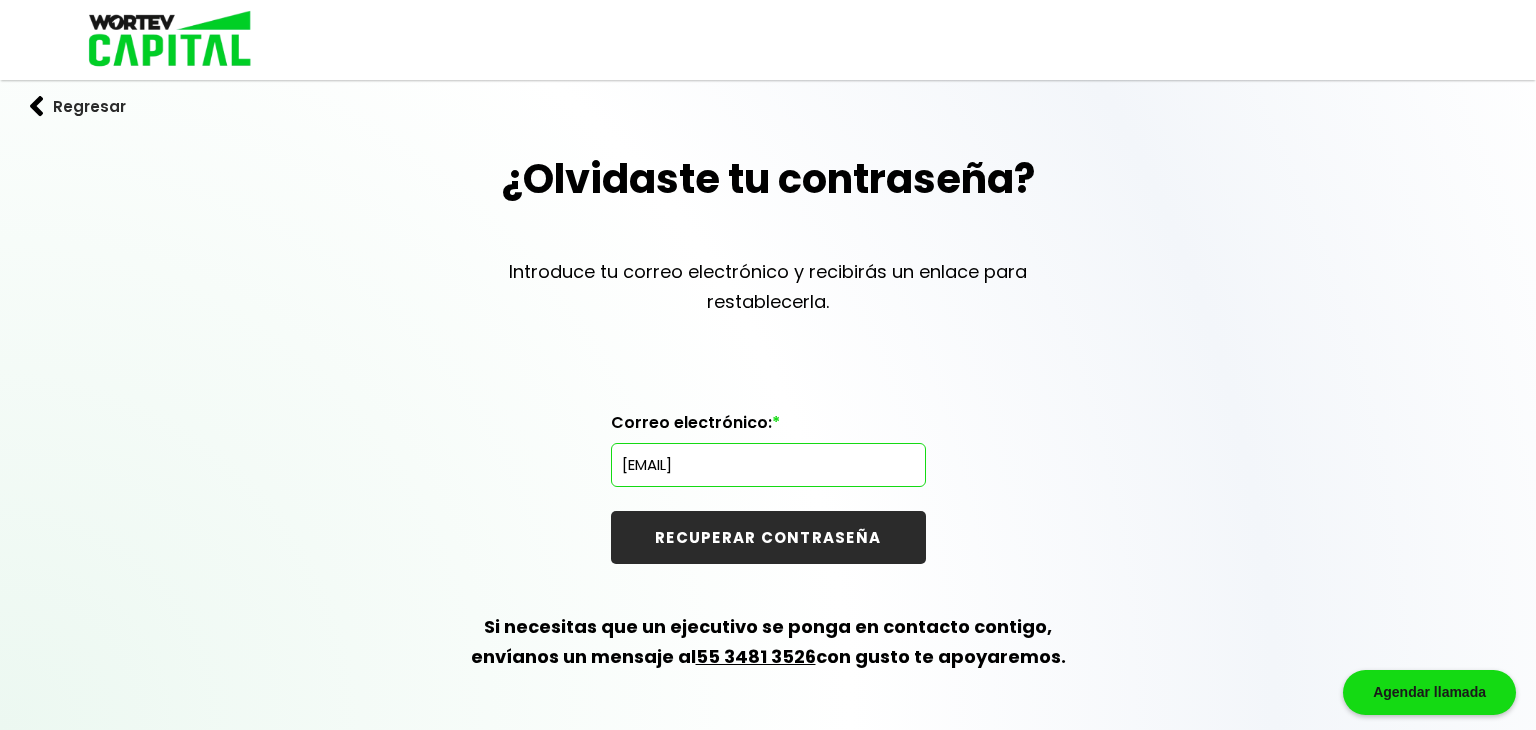 type on "[EMAIL]" 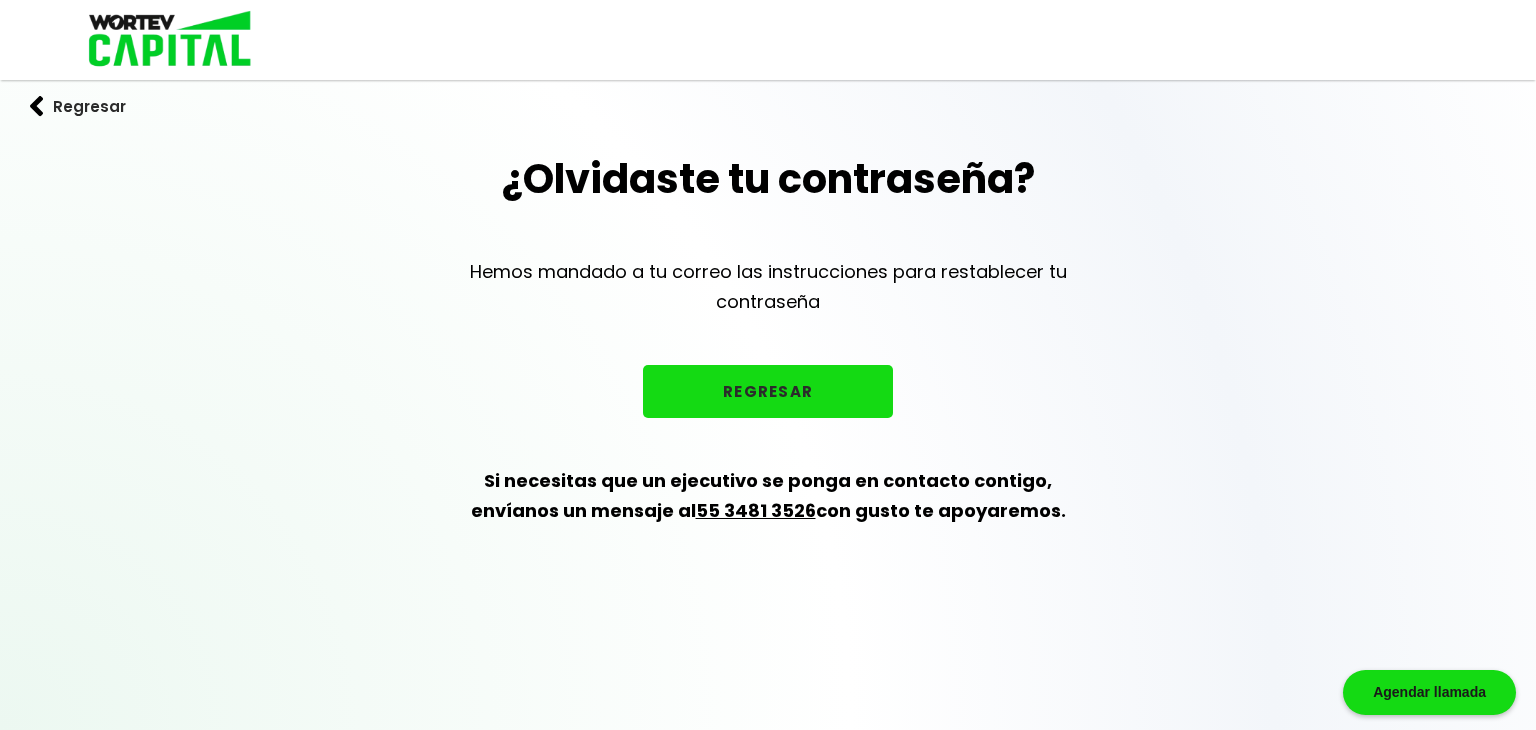 click on "REGRESAR" at bounding box center [768, 391] 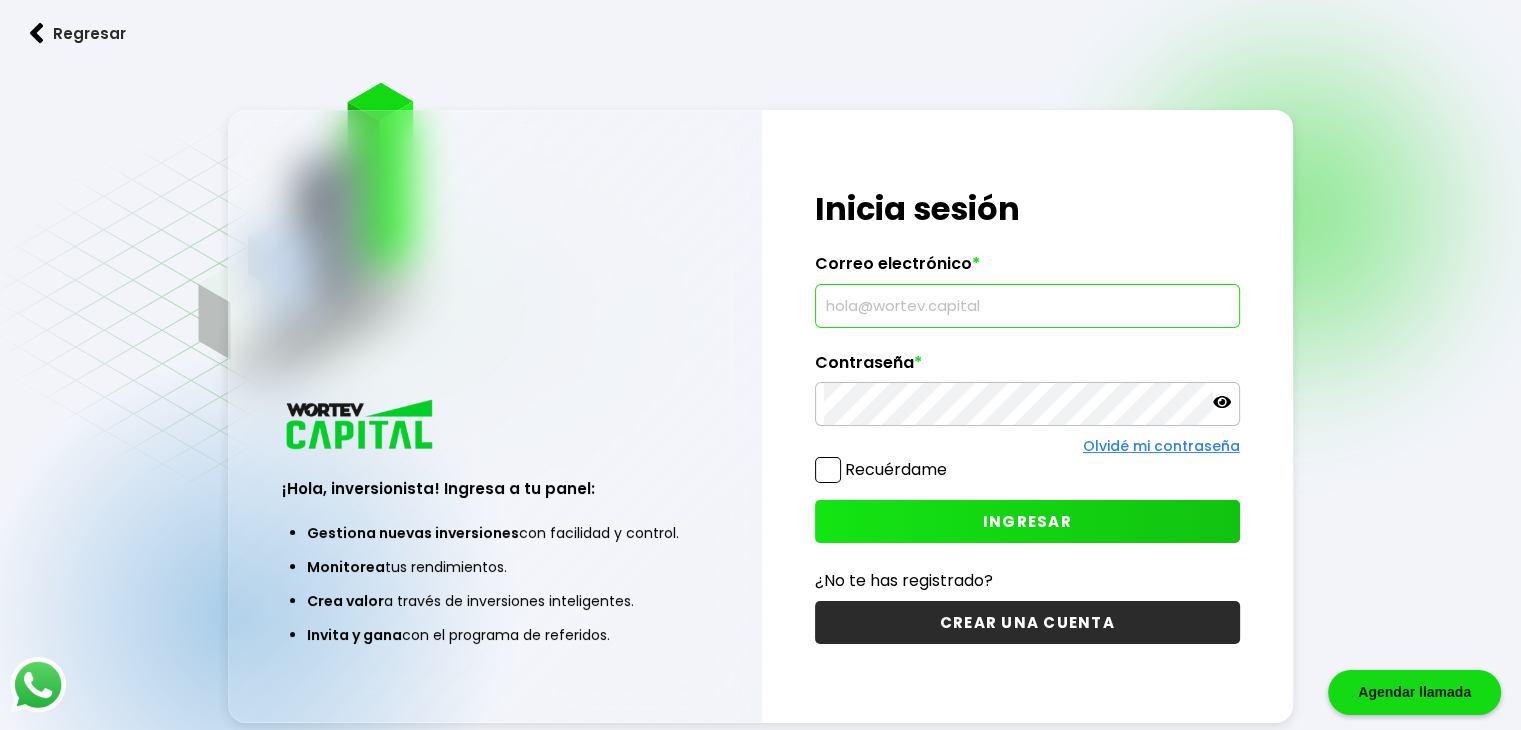 click at bounding box center [1027, 306] 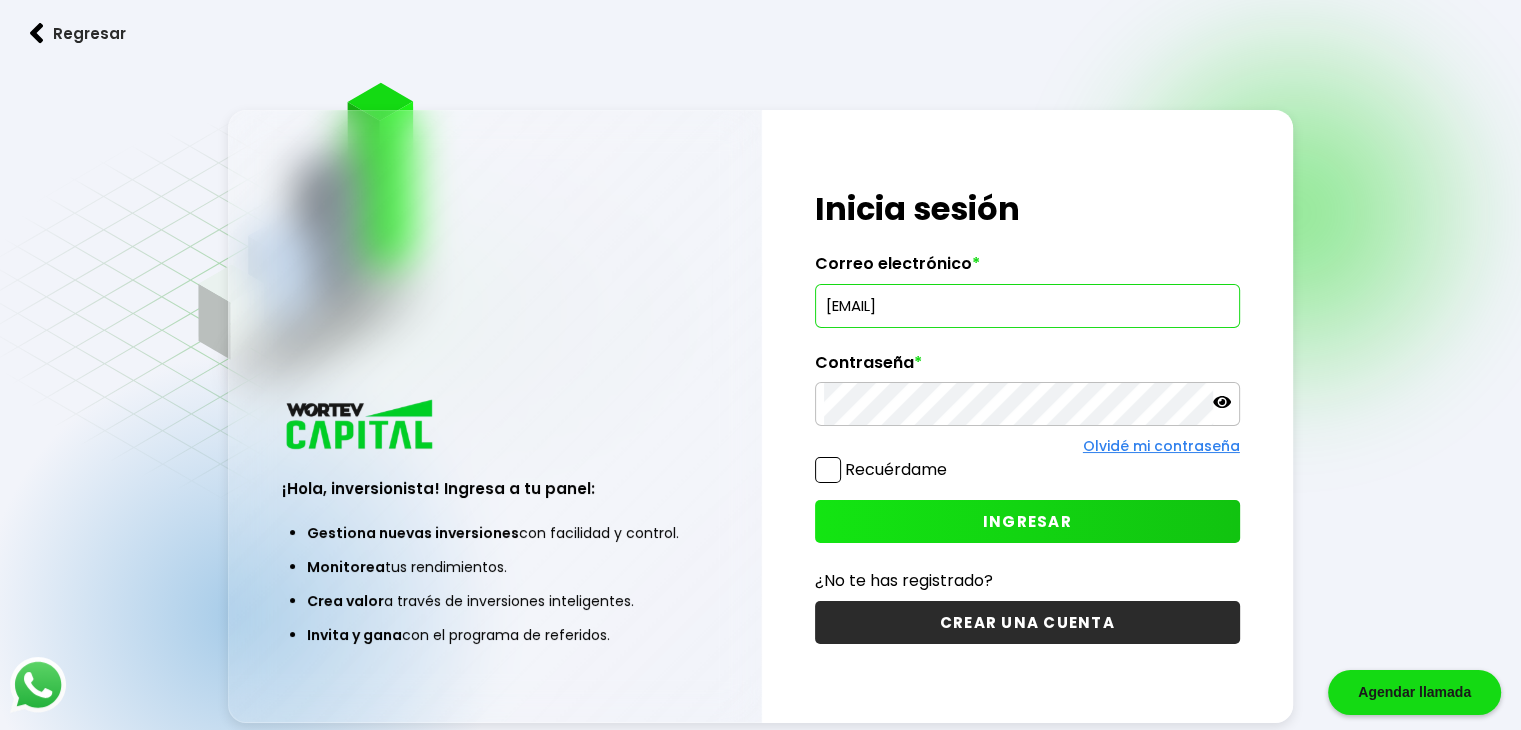 type on "[EMAIL]" 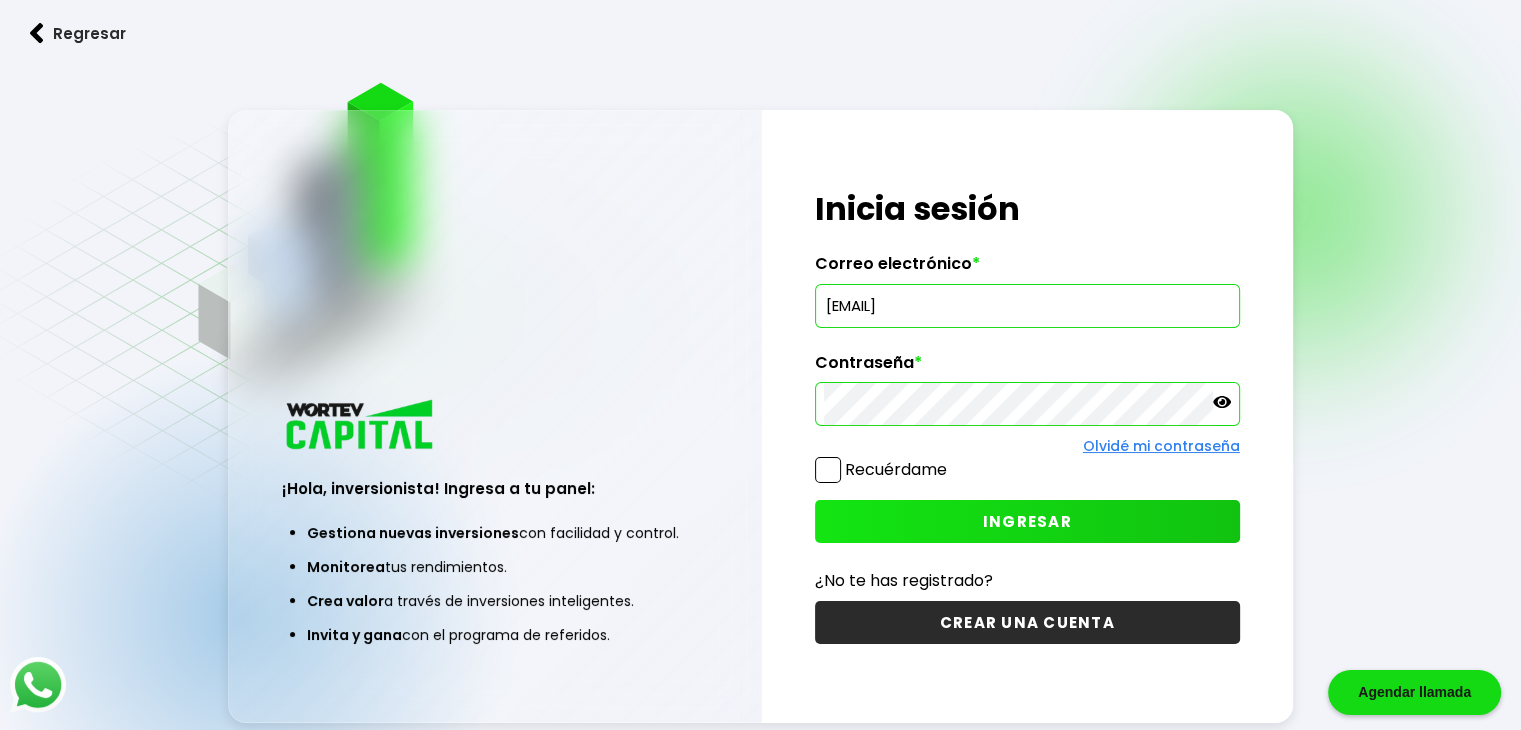 click on "INGRESAR" at bounding box center (1027, 521) 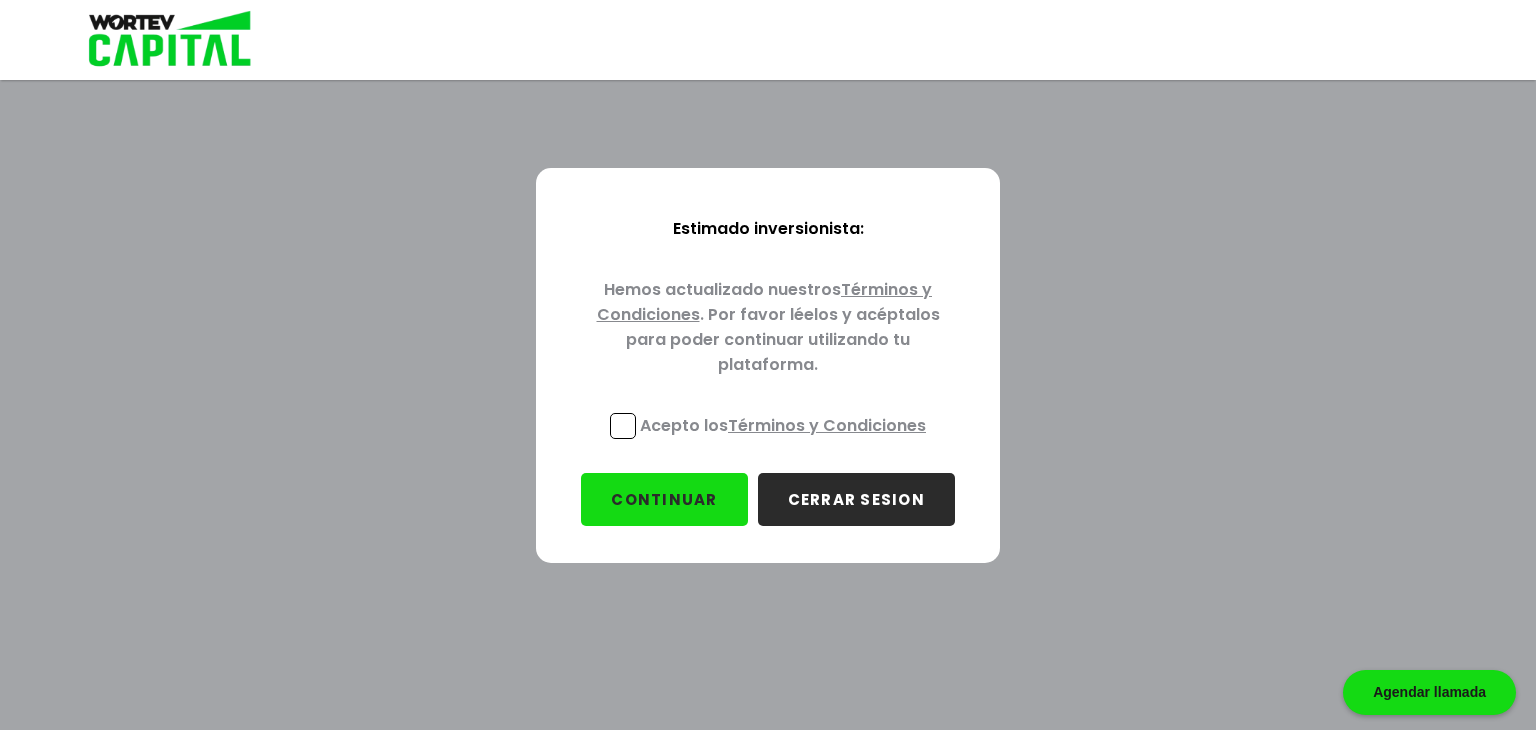 click at bounding box center (623, 426) 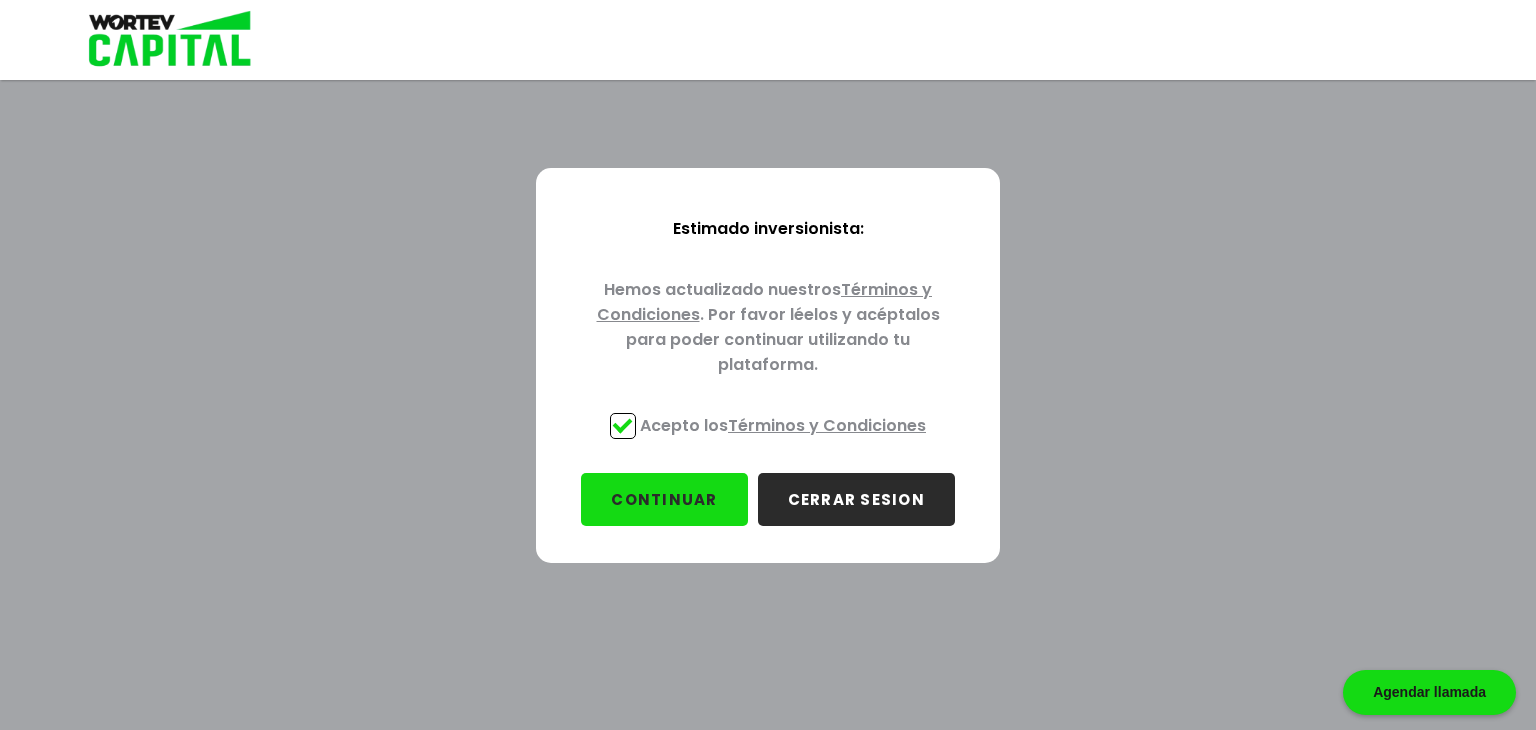 click on "CONTINUAR" at bounding box center [664, 499] 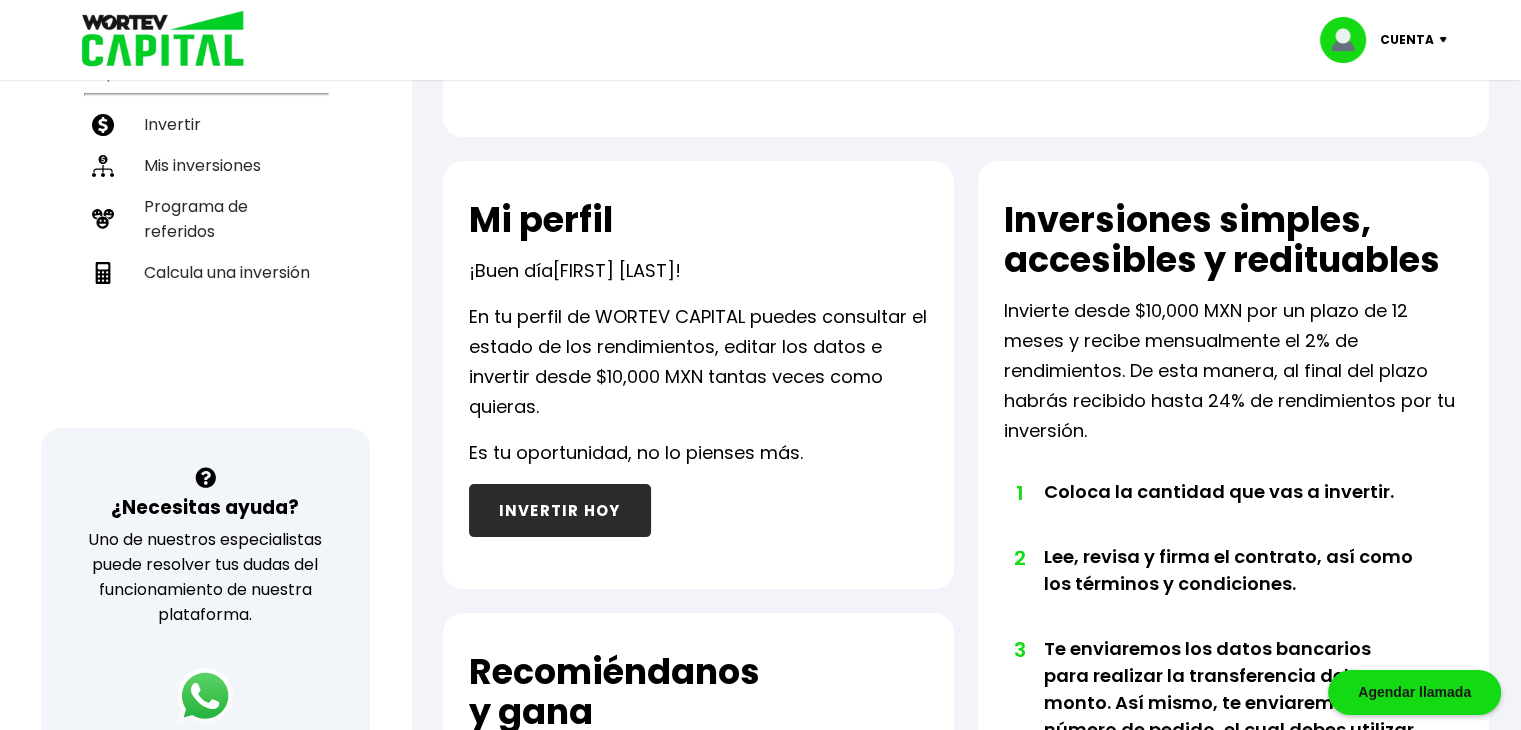 scroll, scrollTop: 332, scrollLeft: 0, axis: vertical 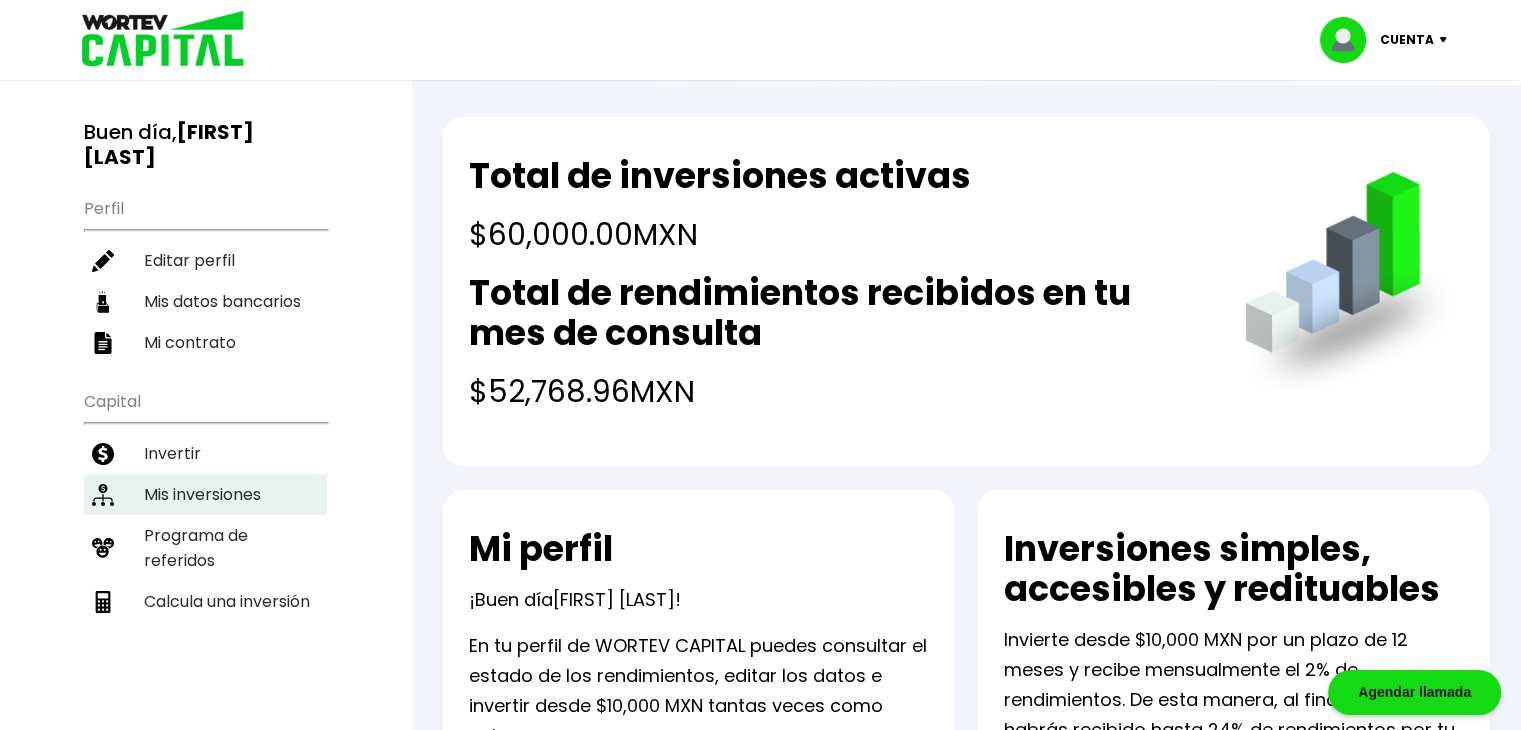 click on "Mis inversiones" at bounding box center [205, 494] 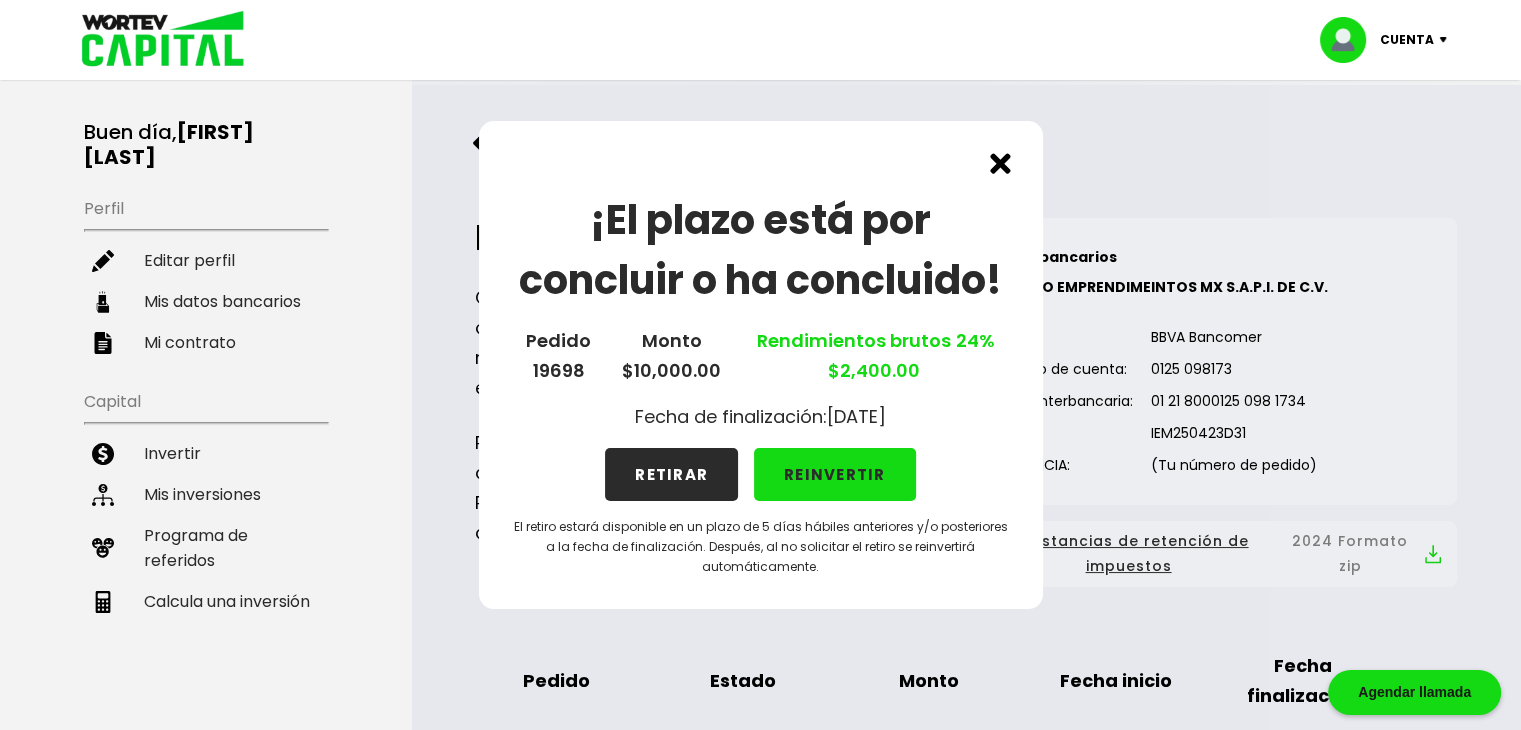click on "REINVERTIR" at bounding box center (835, 474) 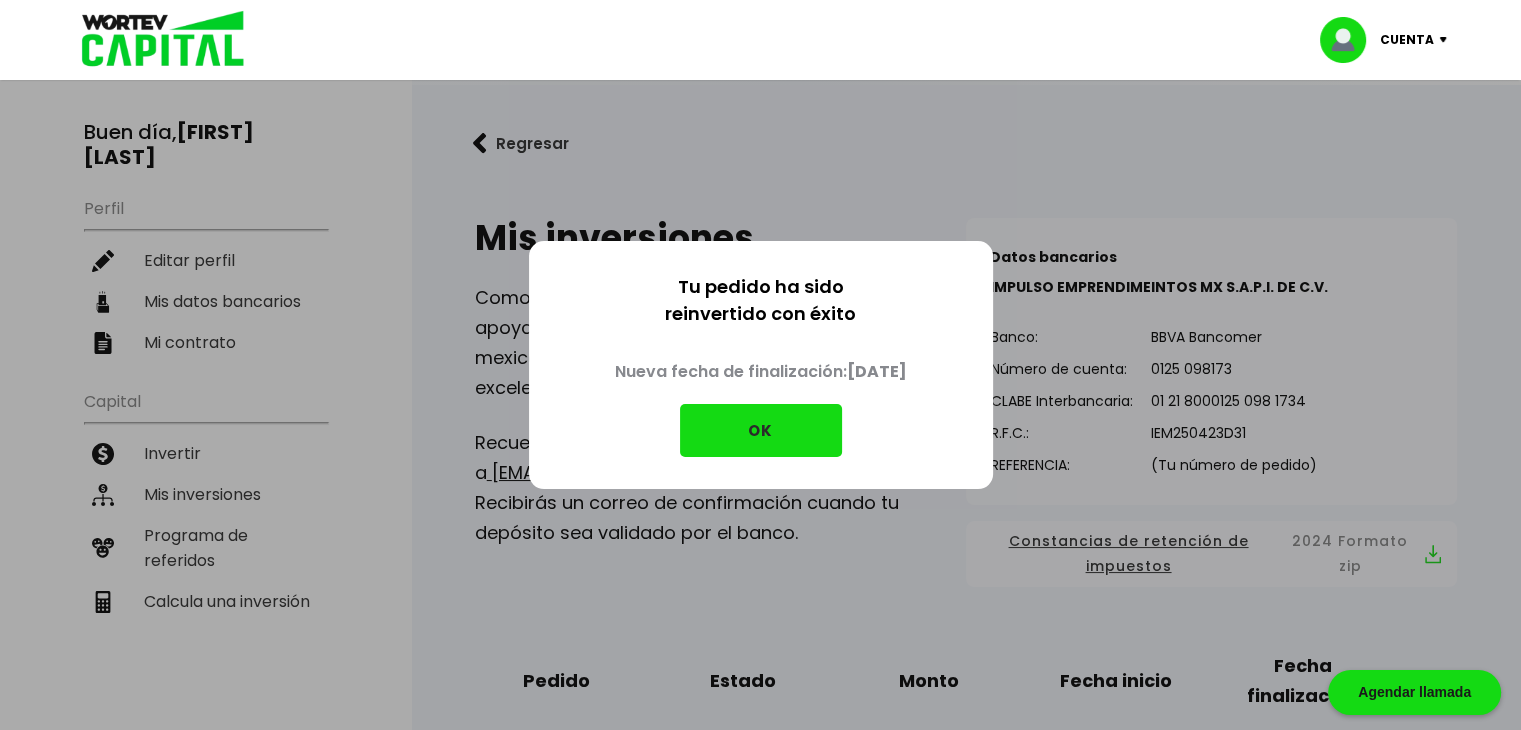 click on "OK" at bounding box center [761, 430] 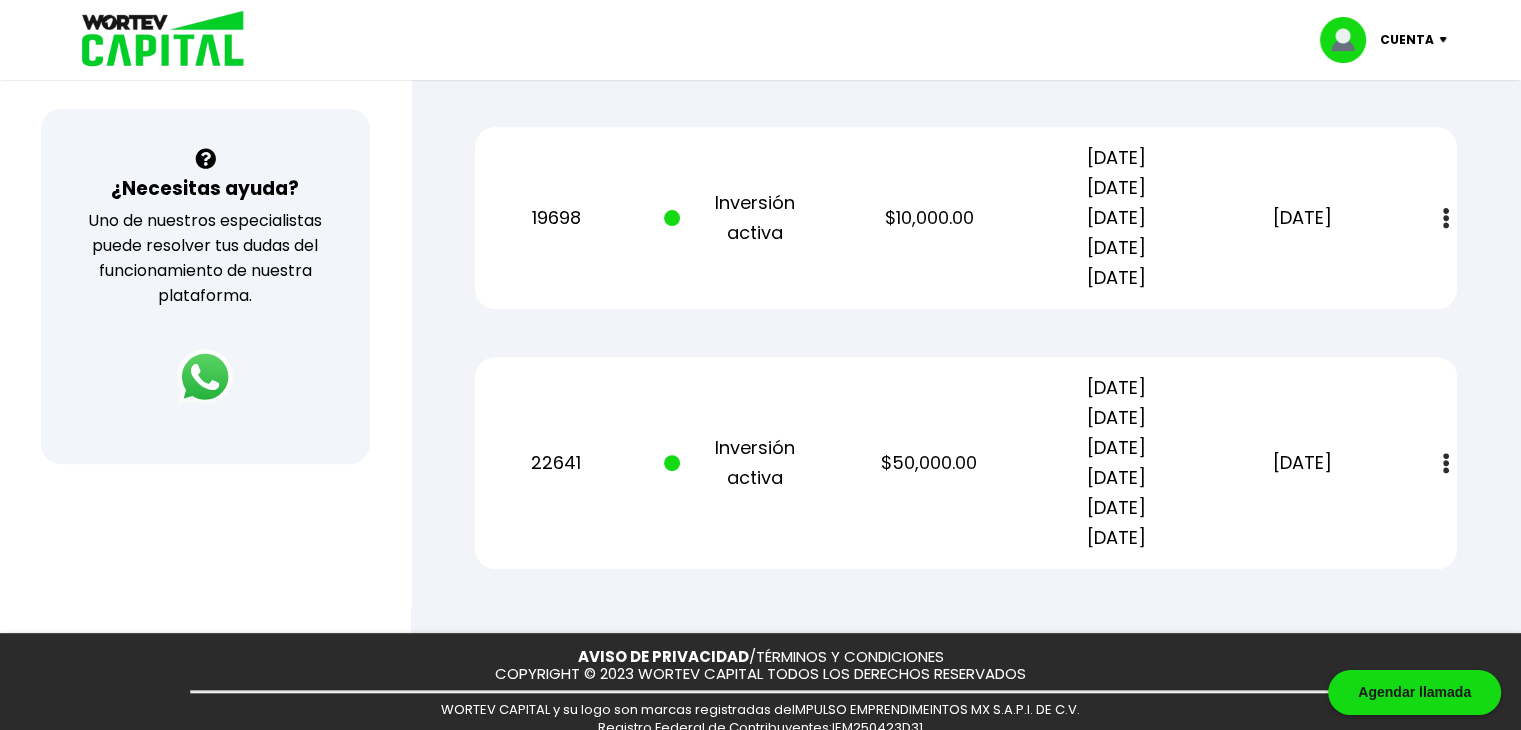 scroll, scrollTop: 645, scrollLeft: 0, axis: vertical 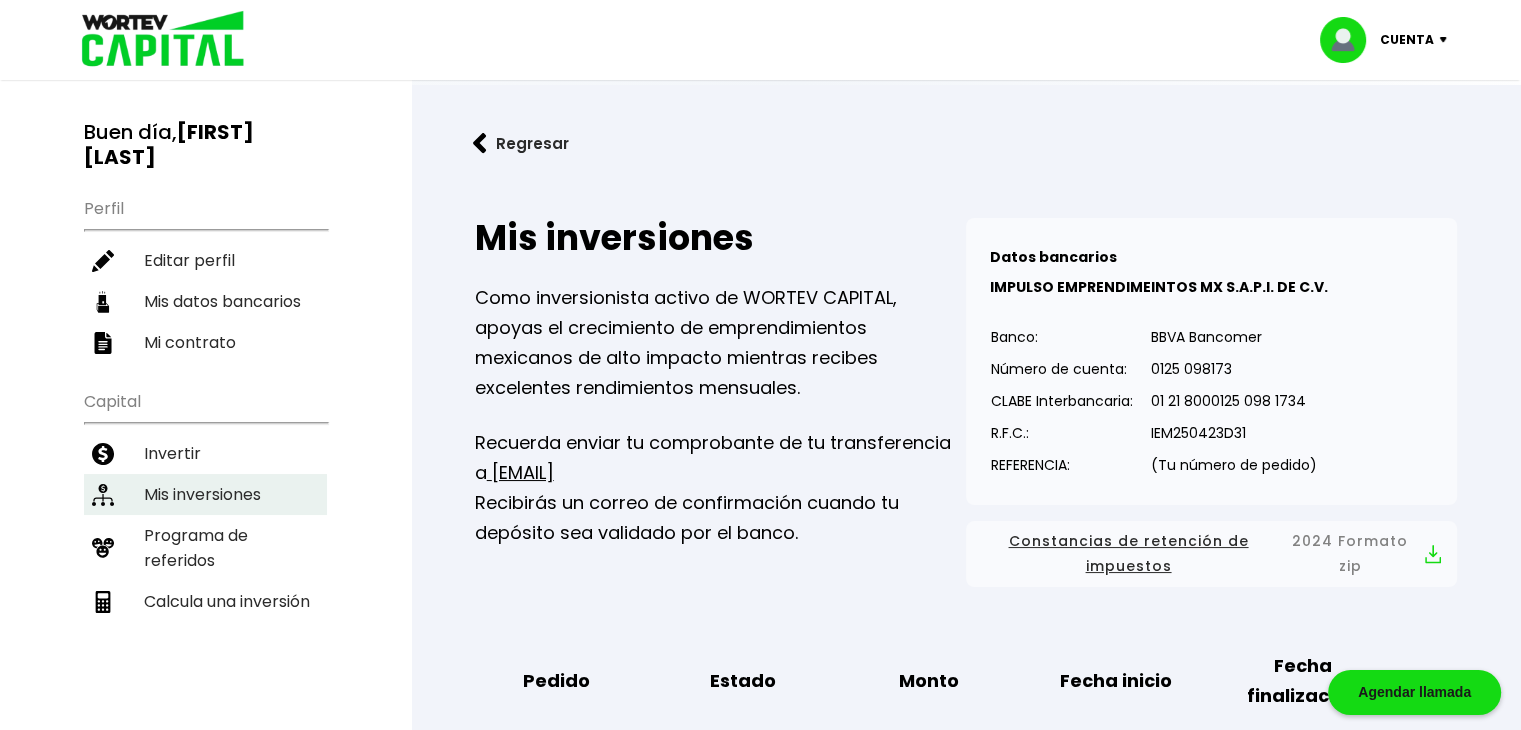 click on "Mis inversiones" at bounding box center (205, 494) 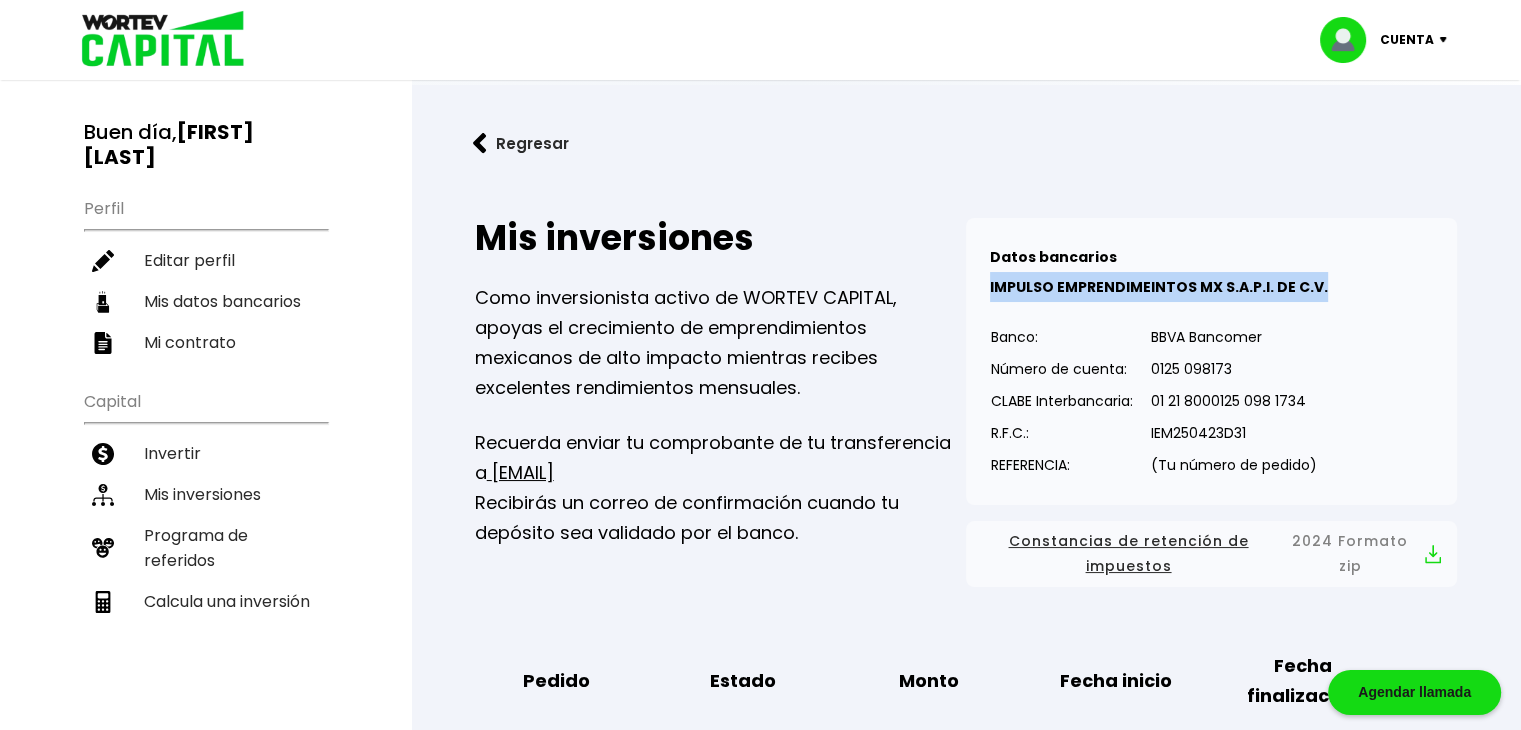 drag, startPoint x: 1519, startPoint y: 235, endPoint x: 1535, endPoint y: 367, distance: 132.96616 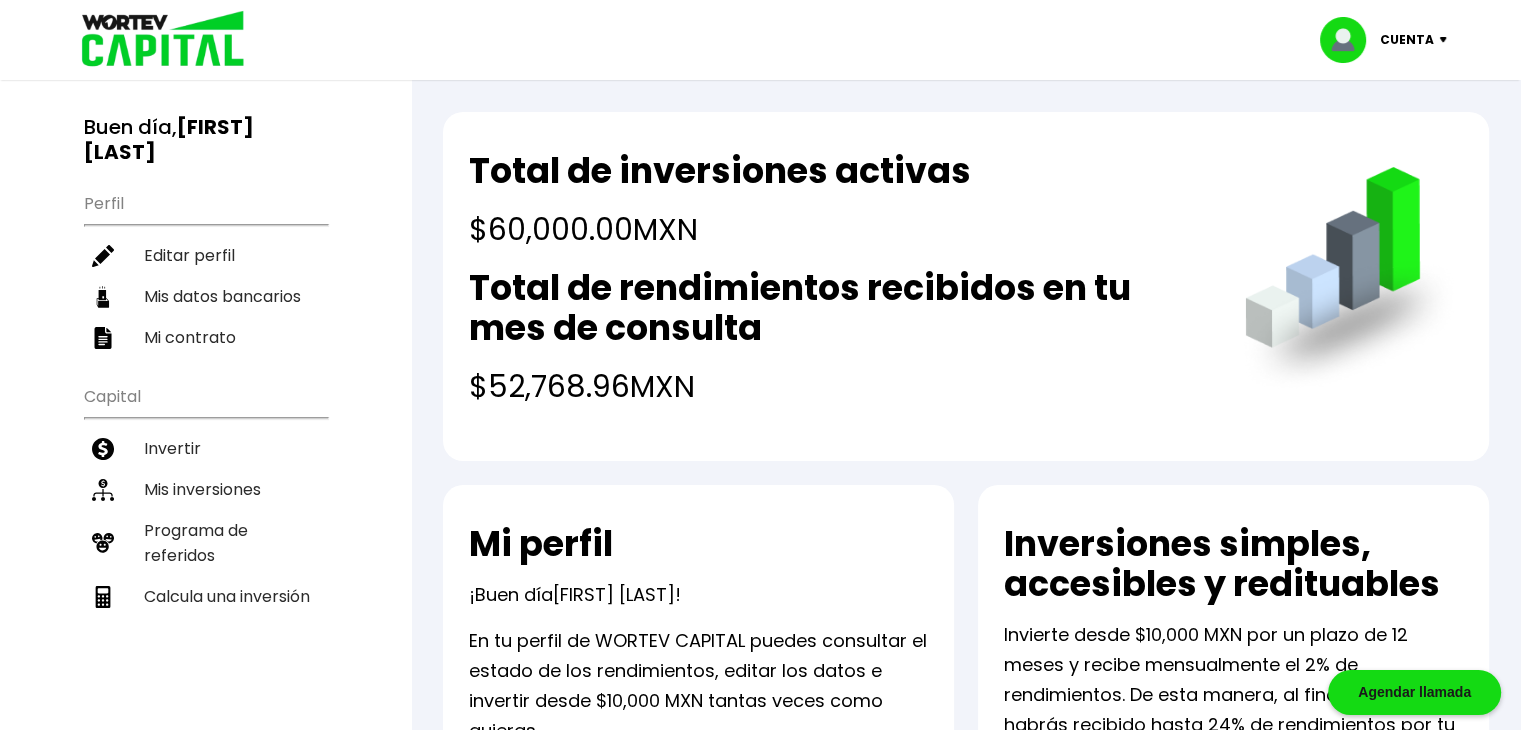 scroll, scrollTop: 0, scrollLeft: 0, axis: both 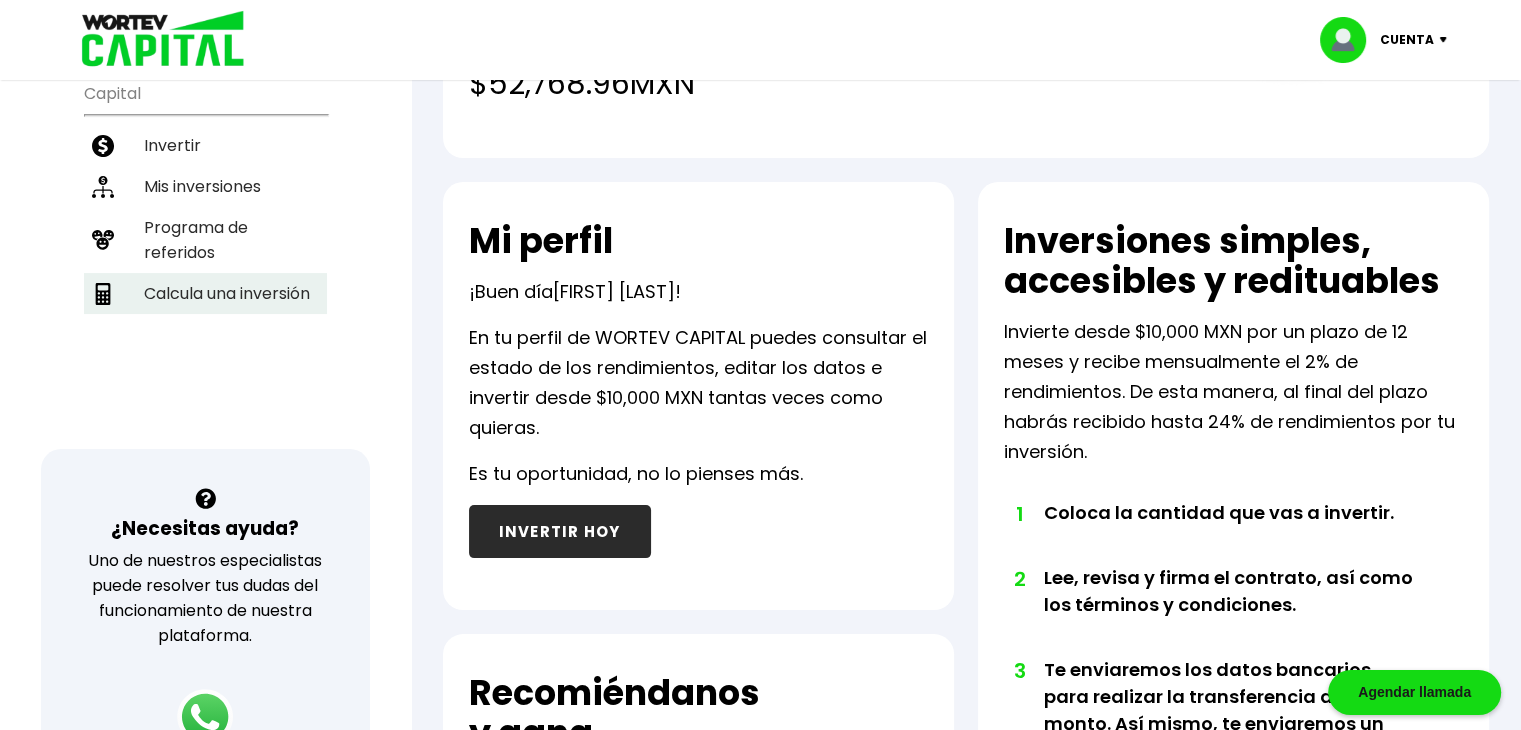 click on "Calcula una inversión" at bounding box center (205, 293) 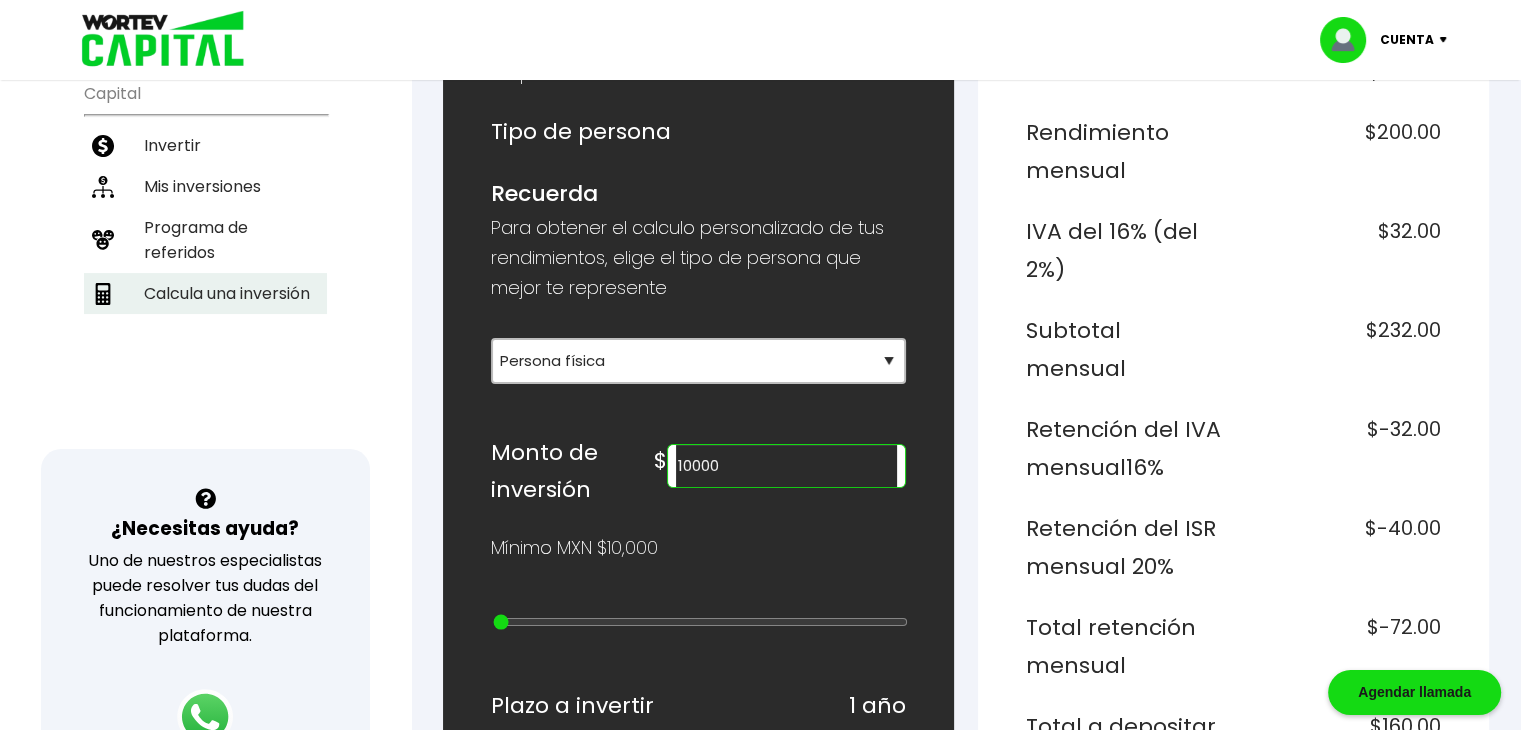 scroll, scrollTop: 0, scrollLeft: 0, axis: both 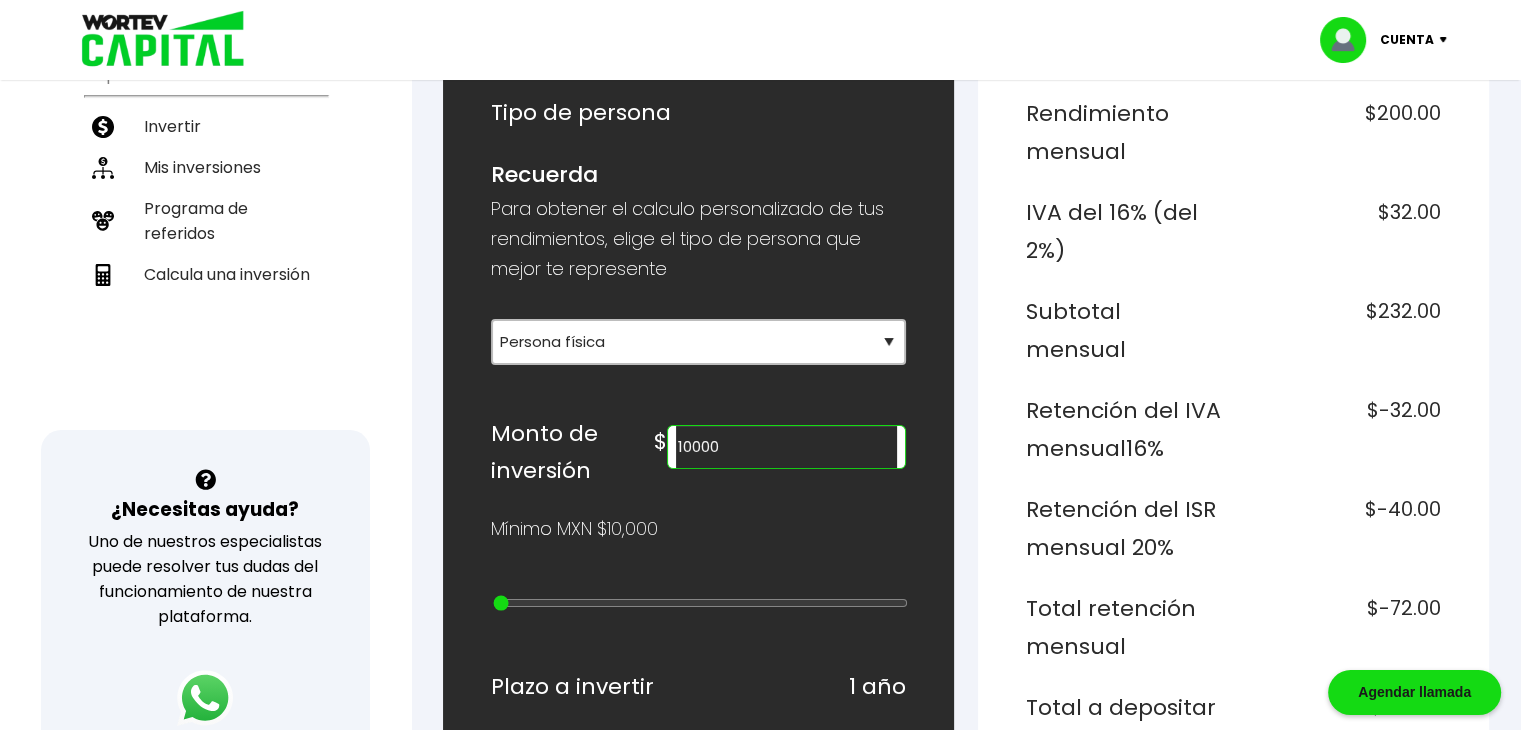 click on "10000" at bounding box center [786, 447] 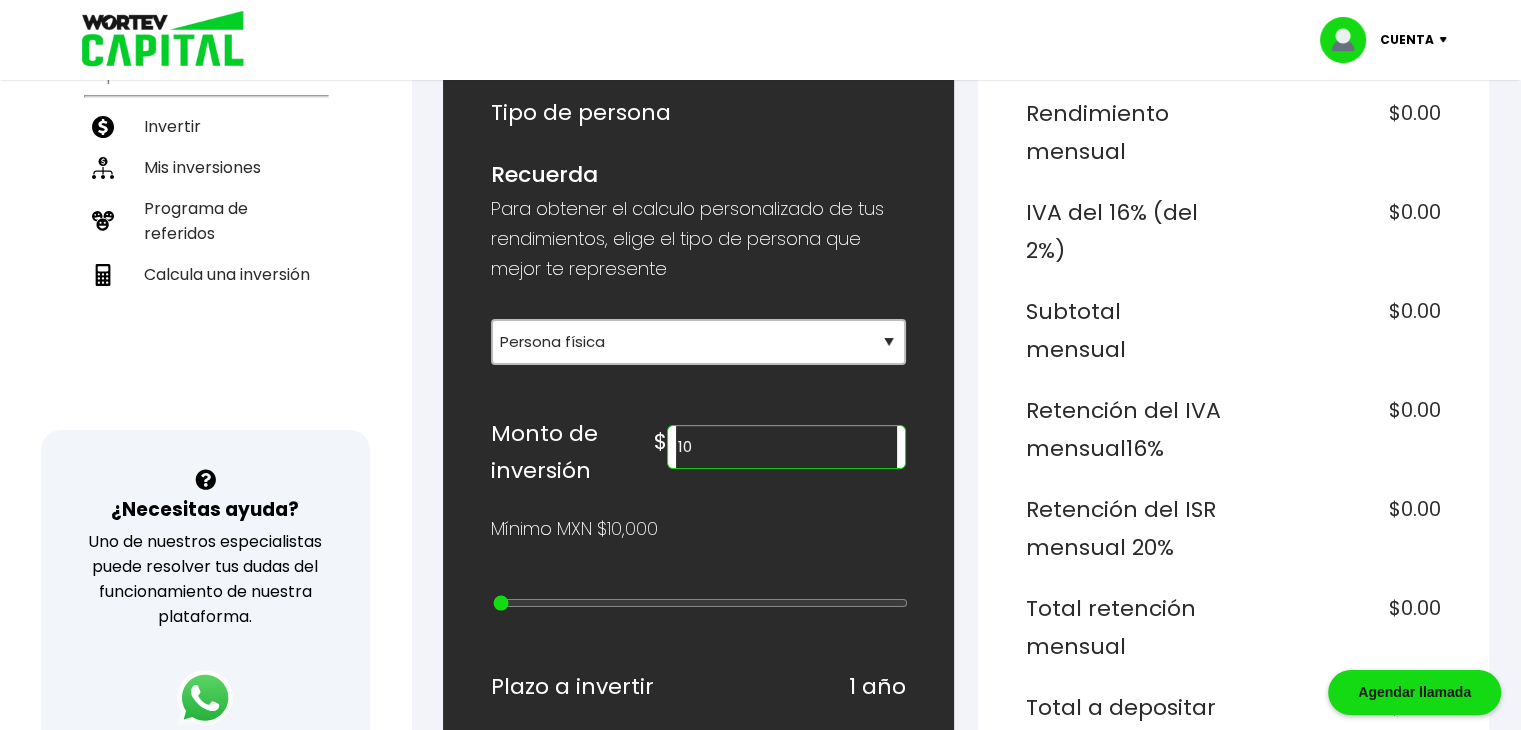type on "1" 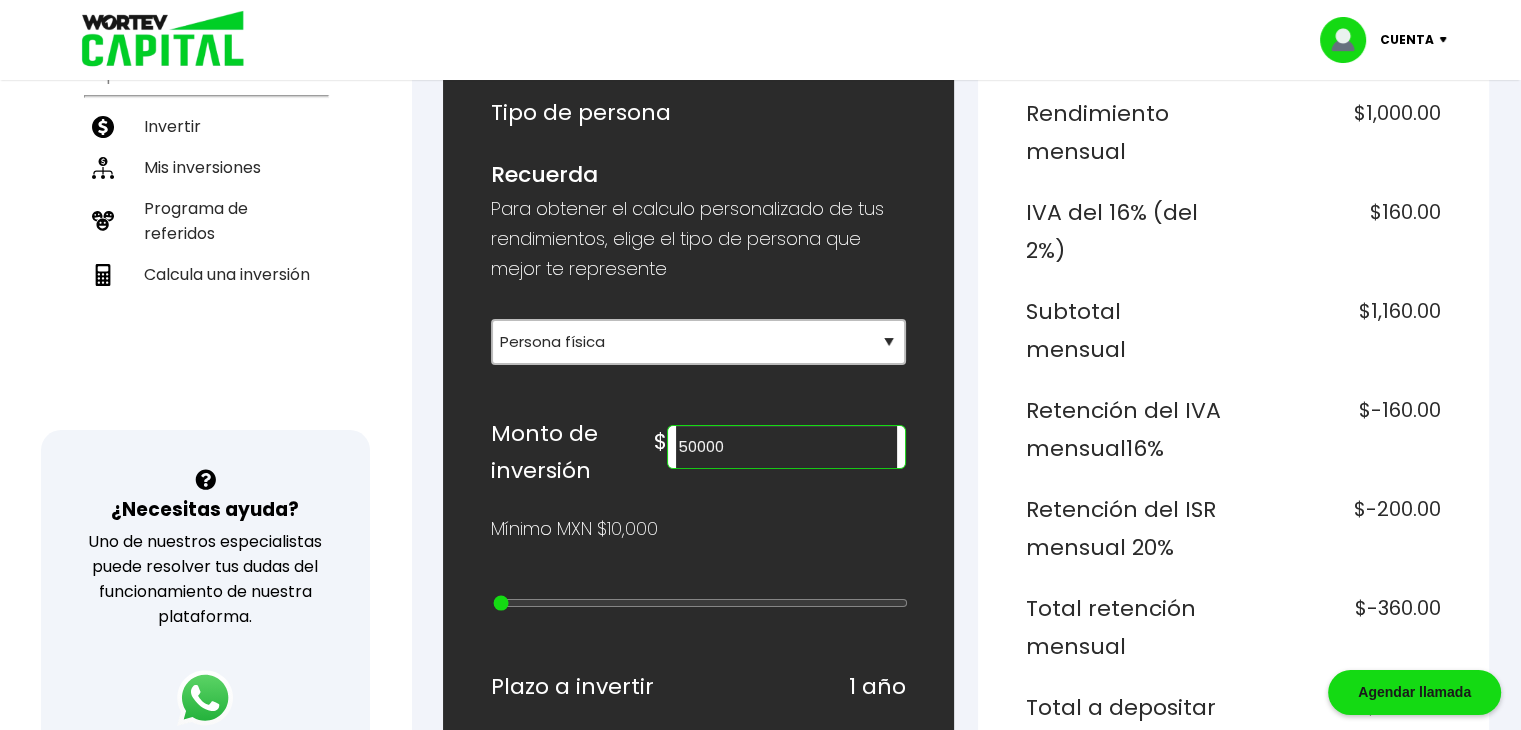 click on "¿Cuánto quieres invertir? WORTEV CAPITAL crece tu dinero apoyando empresas mexicanas Tipo de persona Recuerda Para obtener el calculo personalizado de tus rendimientos, elige el tipo de persona que mejor te represente Selecciona tu tipo de persona Persona Física que emite factura Persona física Persona moral  Monto de inversión $ 50000  Mínimo MXN $10,000  Plazo a invertir   1   año    Mínimo un año  Con una inversión de   $50,000.00  Obtendrás un rendimiento neto de   $9,600.00   Quiero invertir  ¿Cómo calculamos estos datos?  Nuestro modelo hace crecer el capital de nuestros inversionistas a través de un ecosistema especializado en emprendimiento, integrado por un fondo de capital emprendedor, una aceleradora inteligente de negocios y una plataforma educativa, que impulsa el nacimiento, desarrollo y expansión de empresas de alto impacto. WORTEV CAPITAL es simple, accesible y rentable. Si estás decidido a empezar, esta es una de las mejores opciones para invertir." at bounding box center [698, 822] 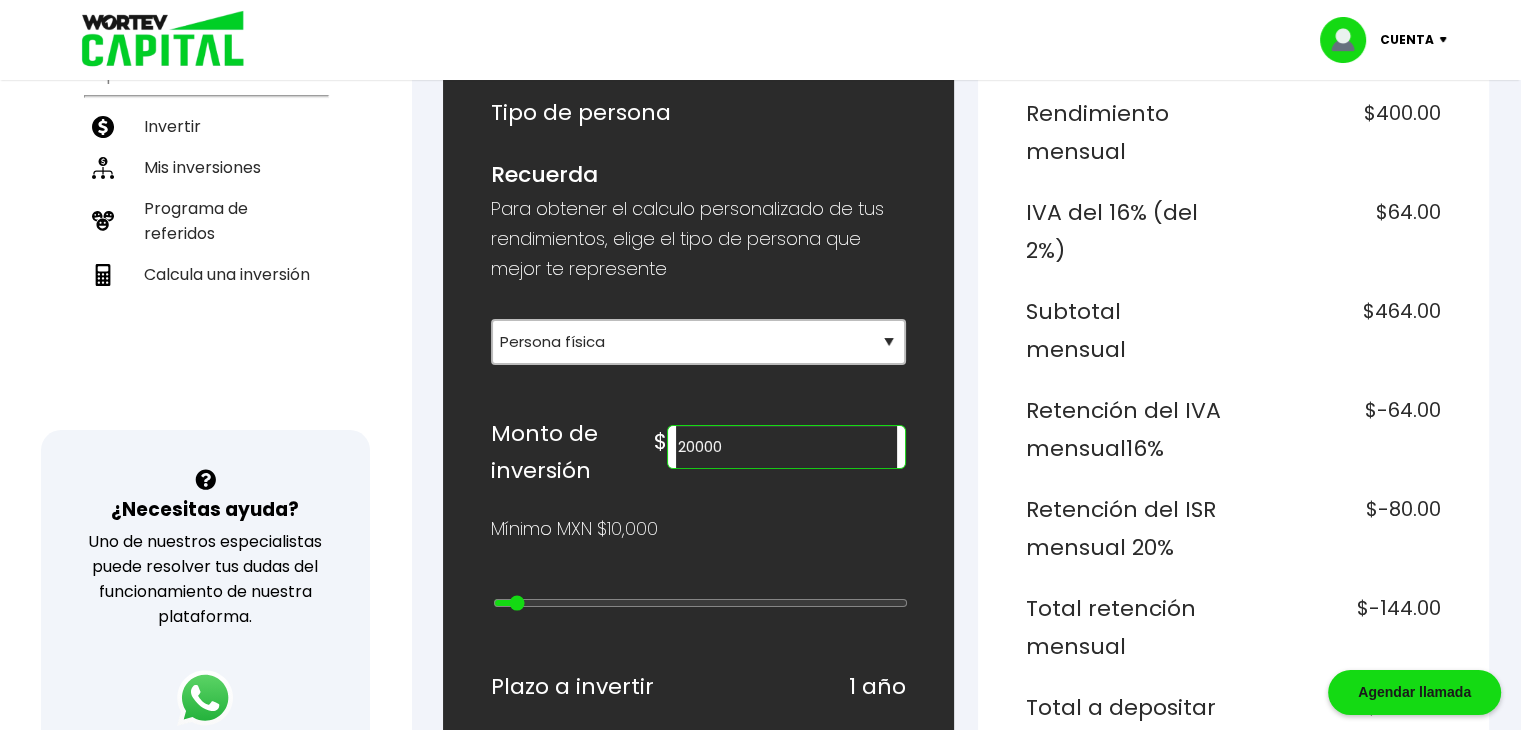 type on "30000" 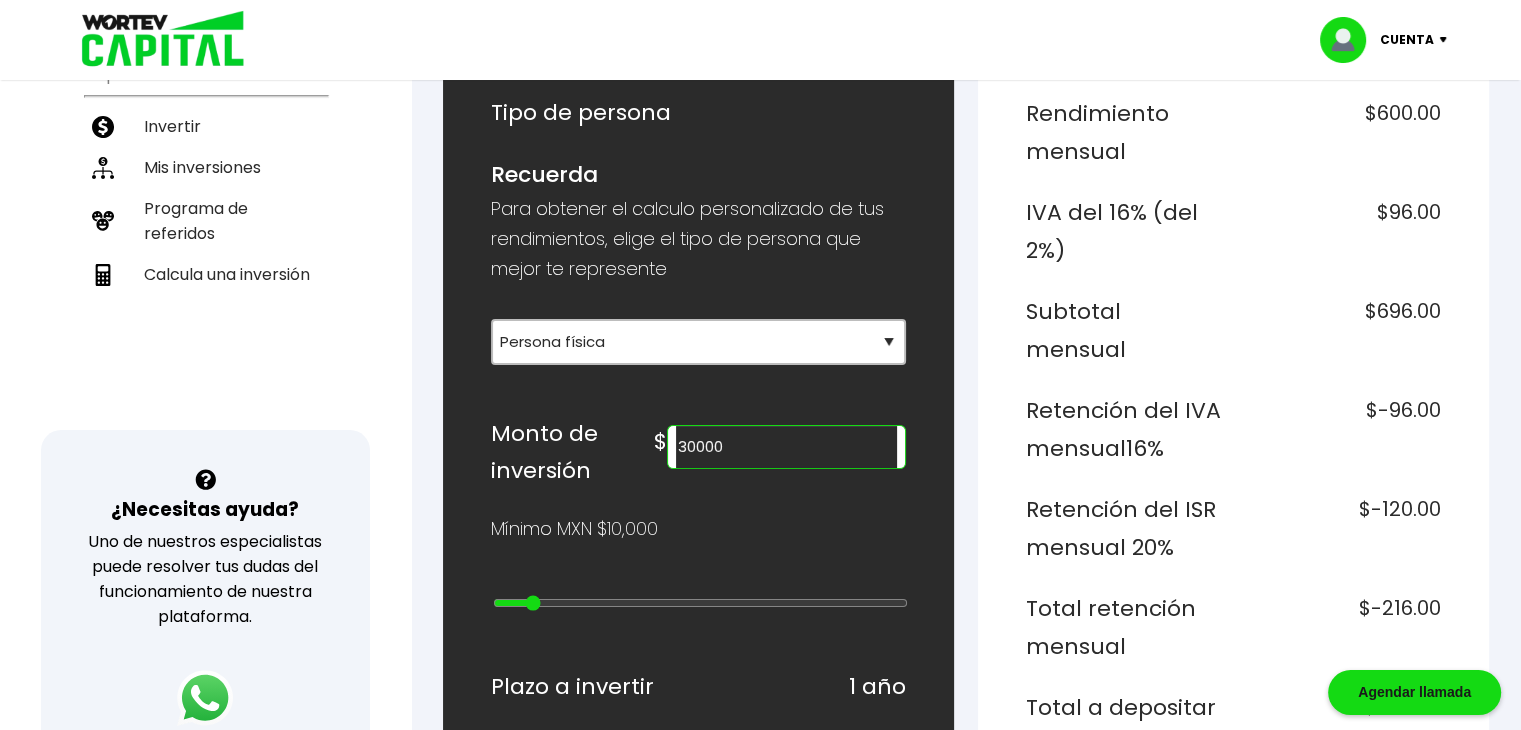 type on "40000" 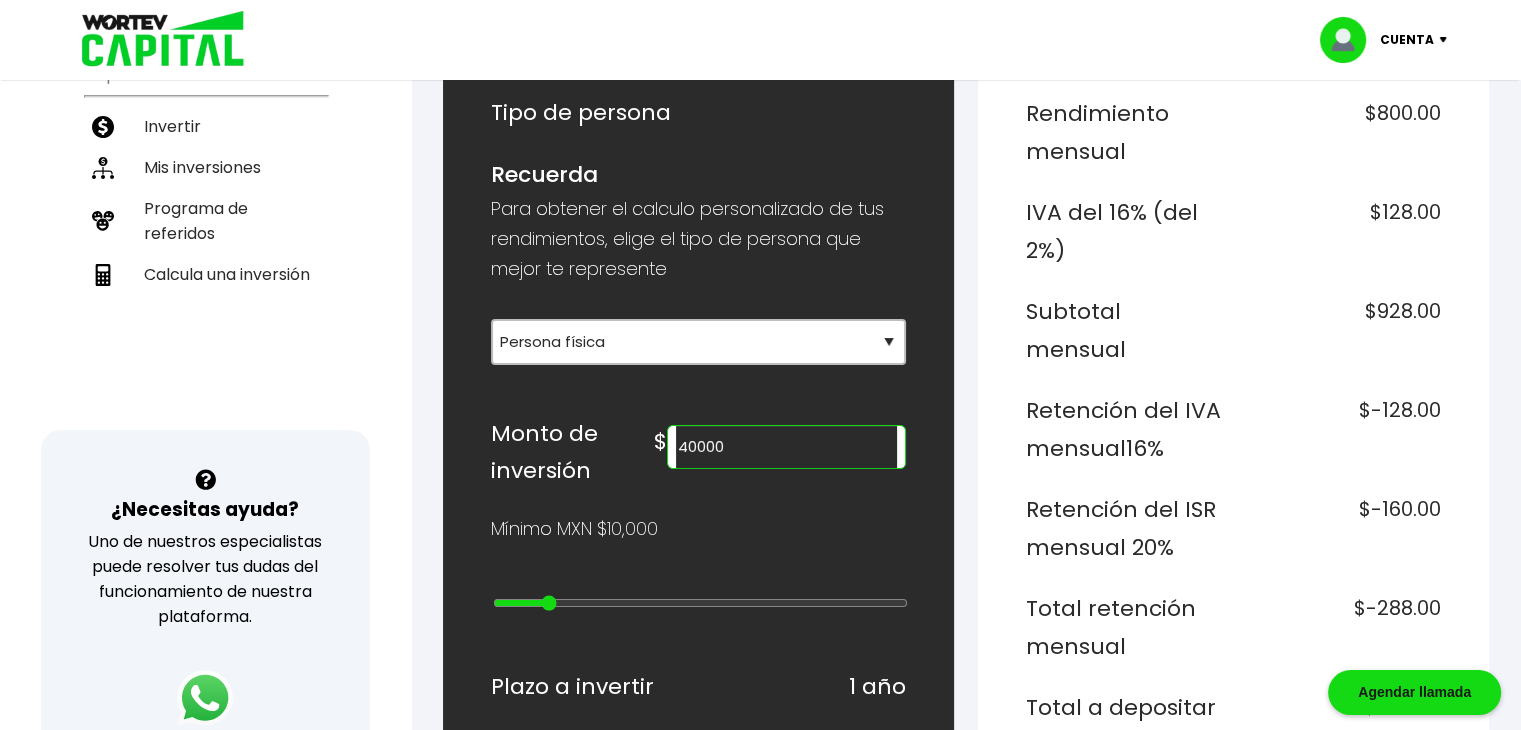 type on "50000" 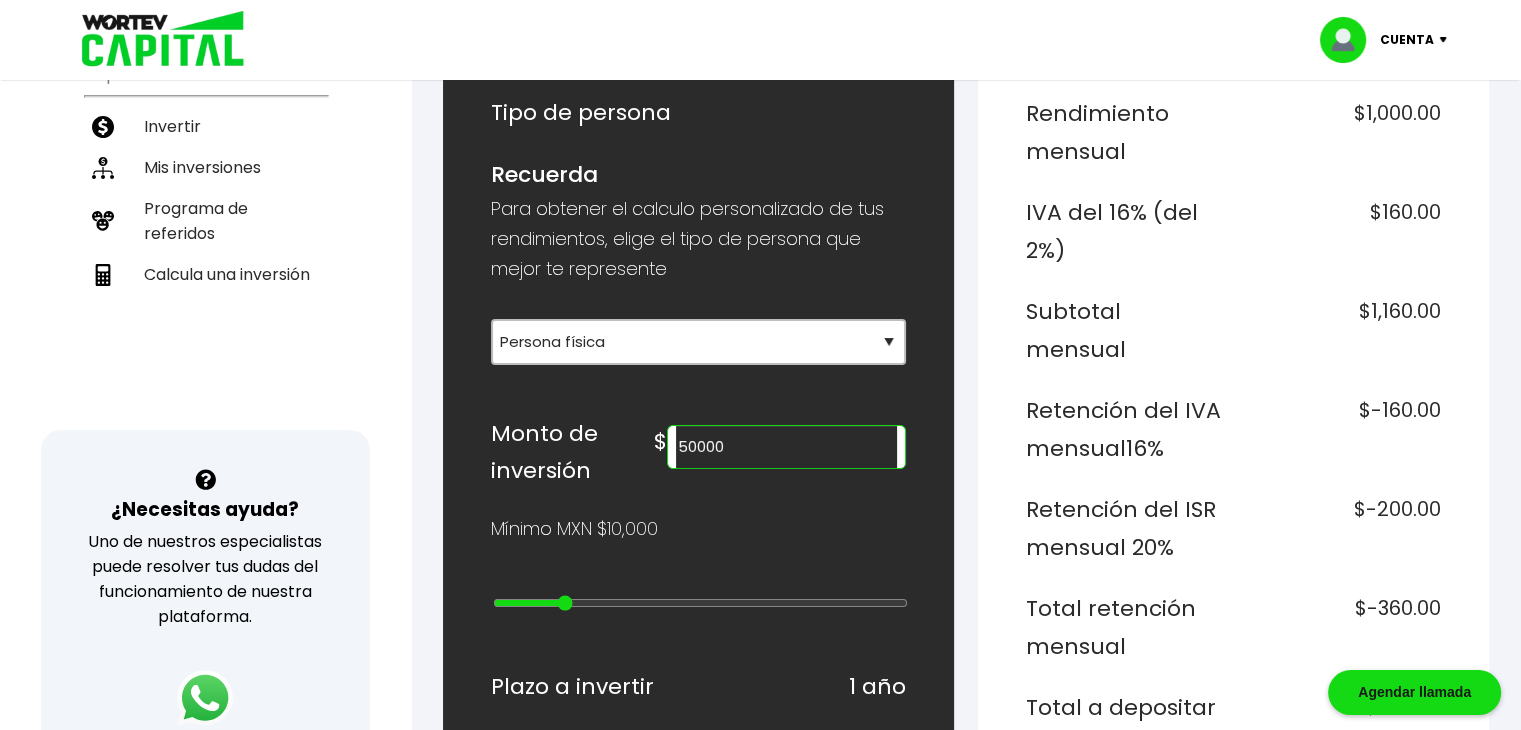 drag, startPoint x: 497, startPoint y: 601, endPoint x: 565, endPoint y: 607, distance: 68.26419 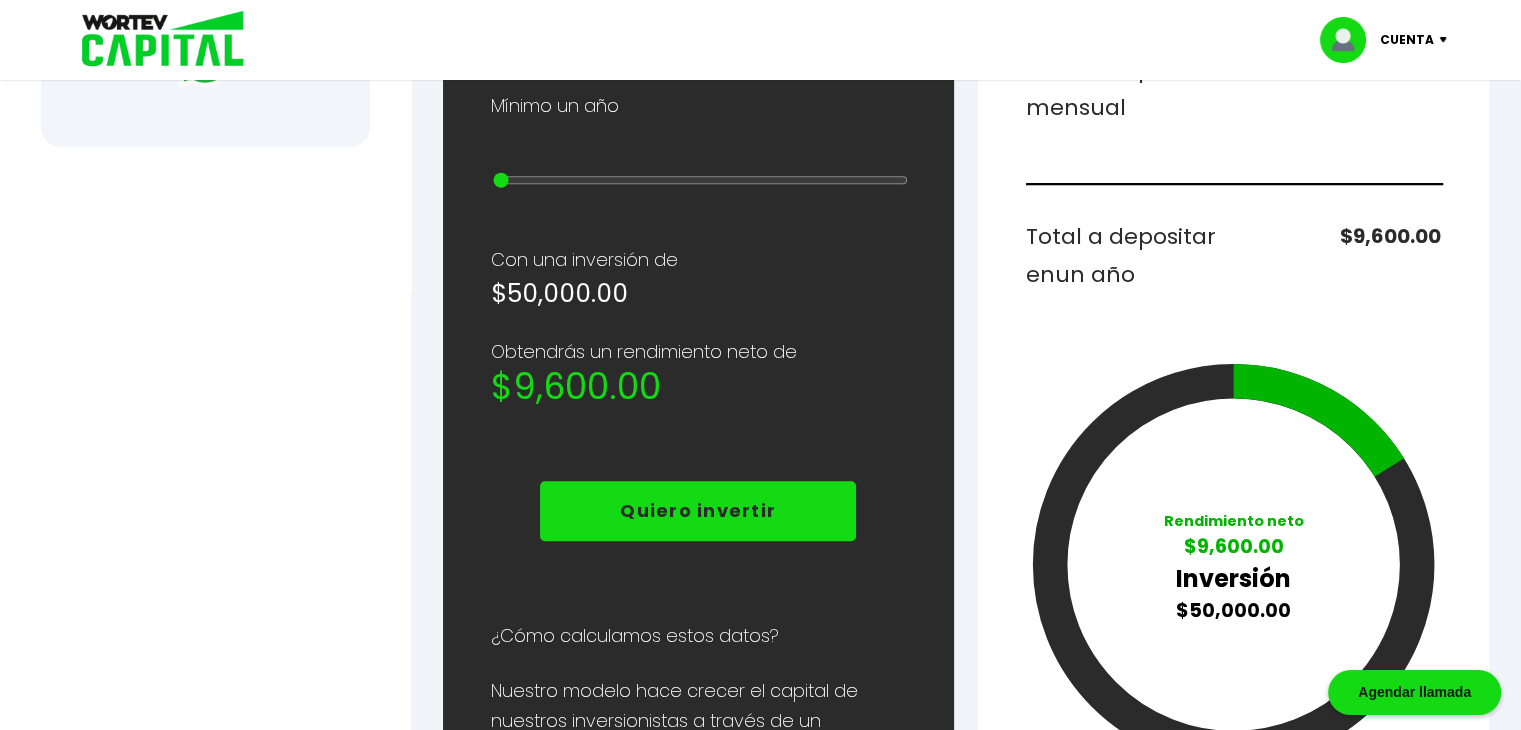 scroll, scrollTop: 1024, scrollLeft: 0, axis: vertical 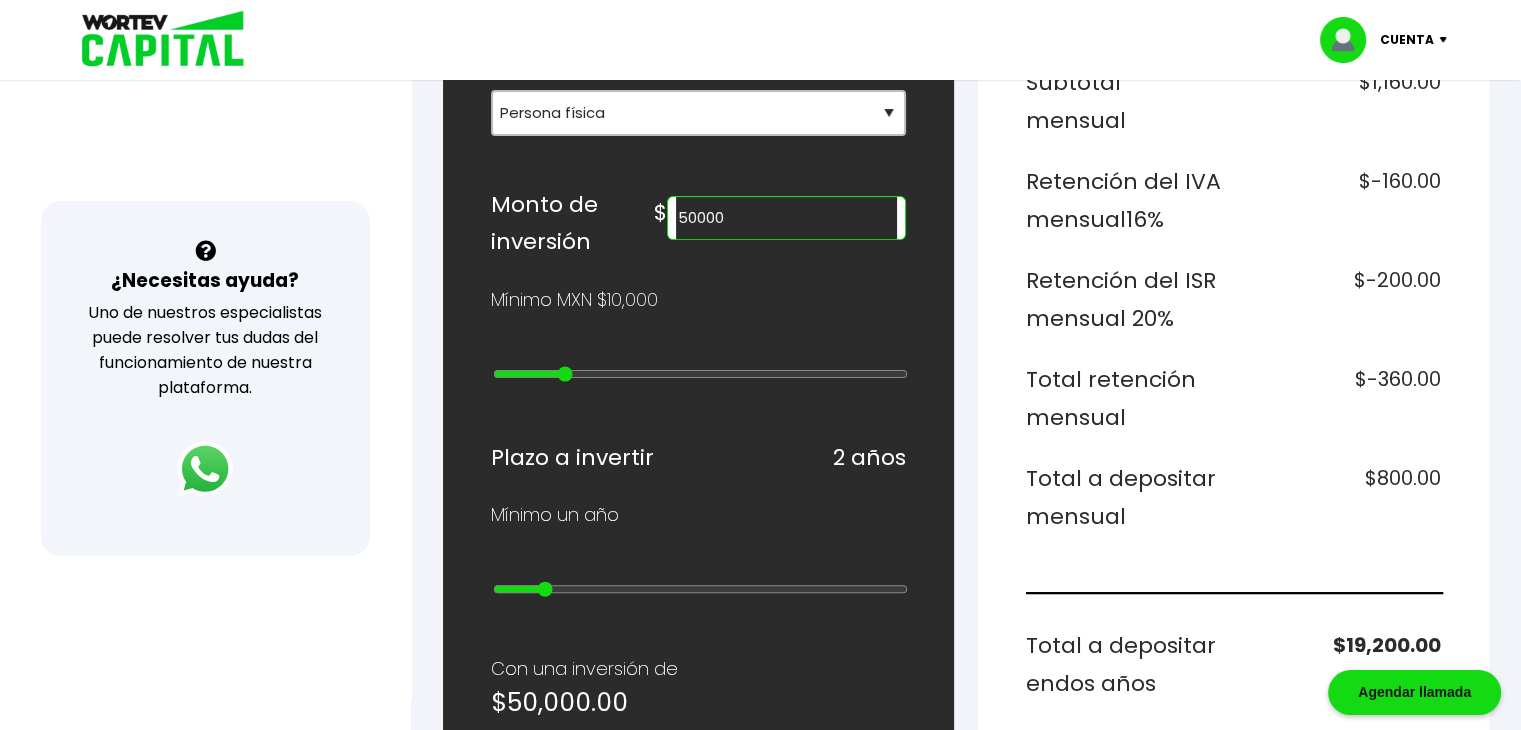 drag, startPoint x: 495, startPoint y: 581, endPoint x: 543, endPoint y: 585, distance: 48.166378 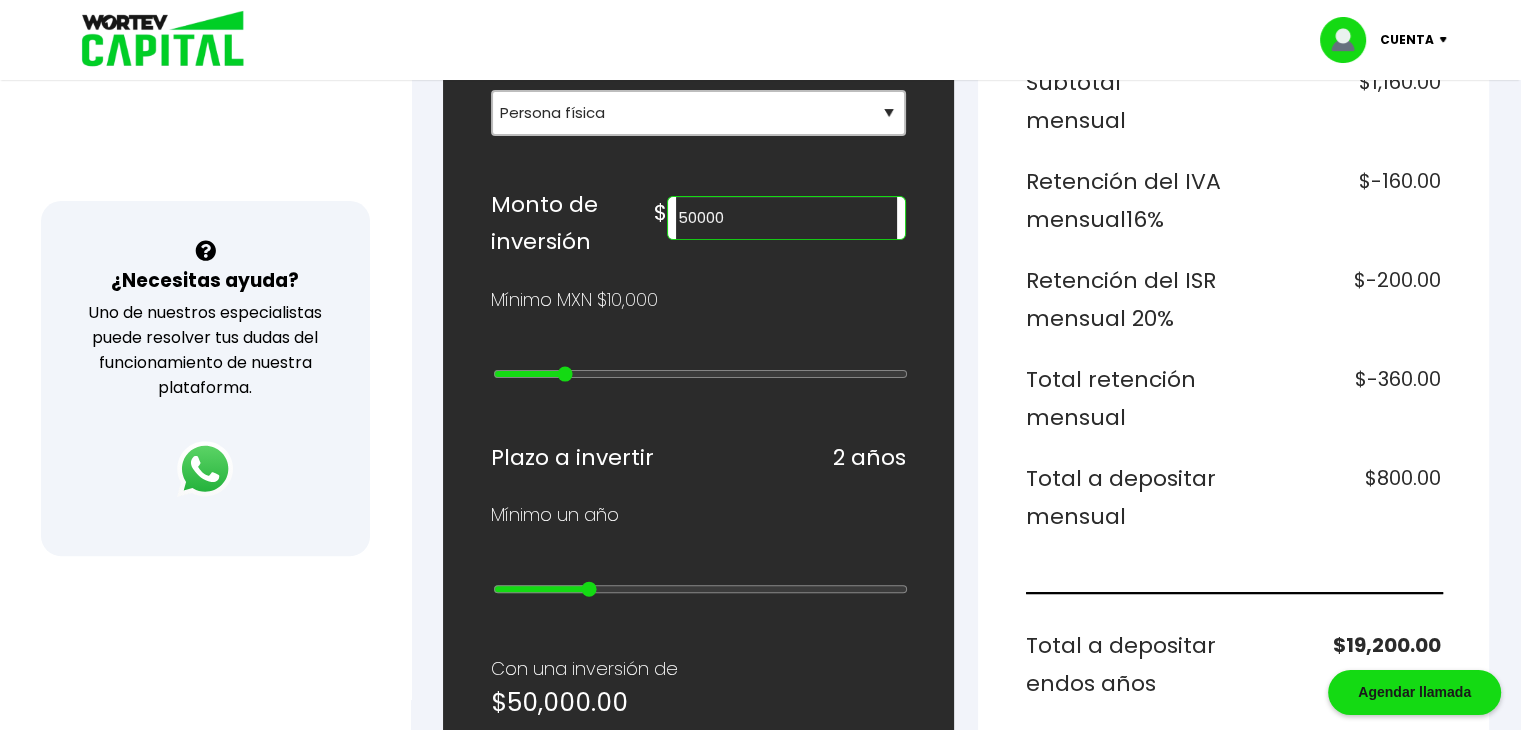 click at bounding box center (700, 589) 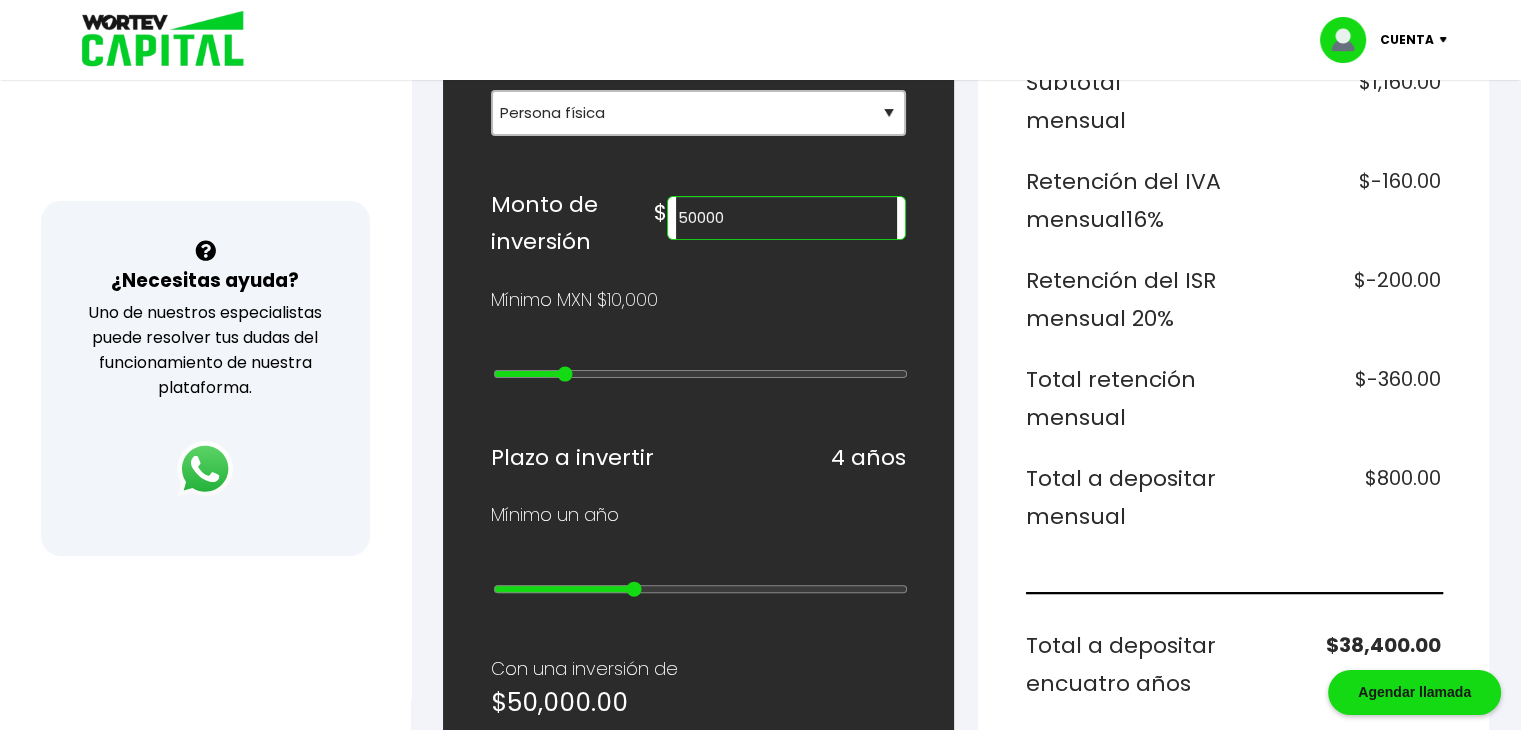 click at bounding box center [700, 589] 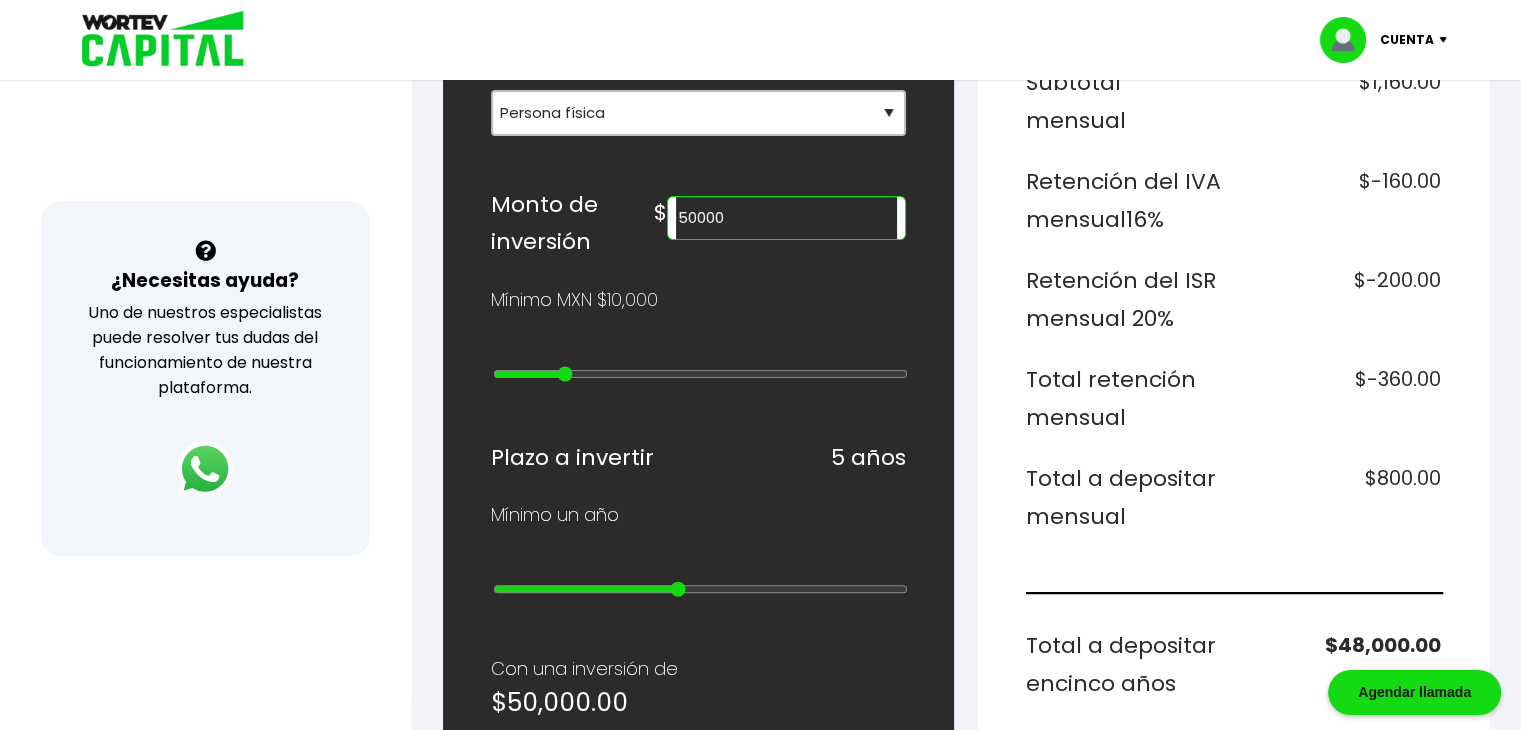 type on "5" 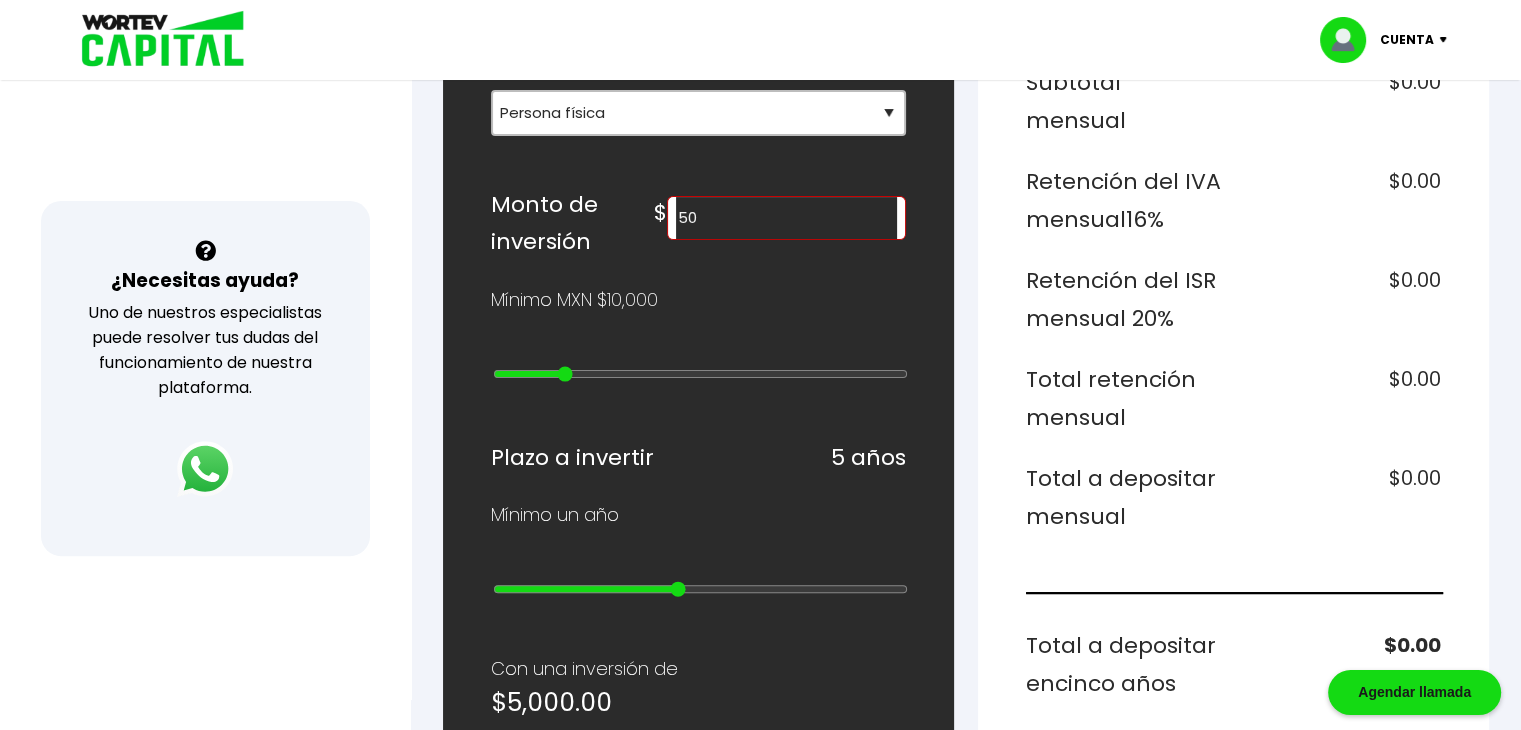 type on "5" 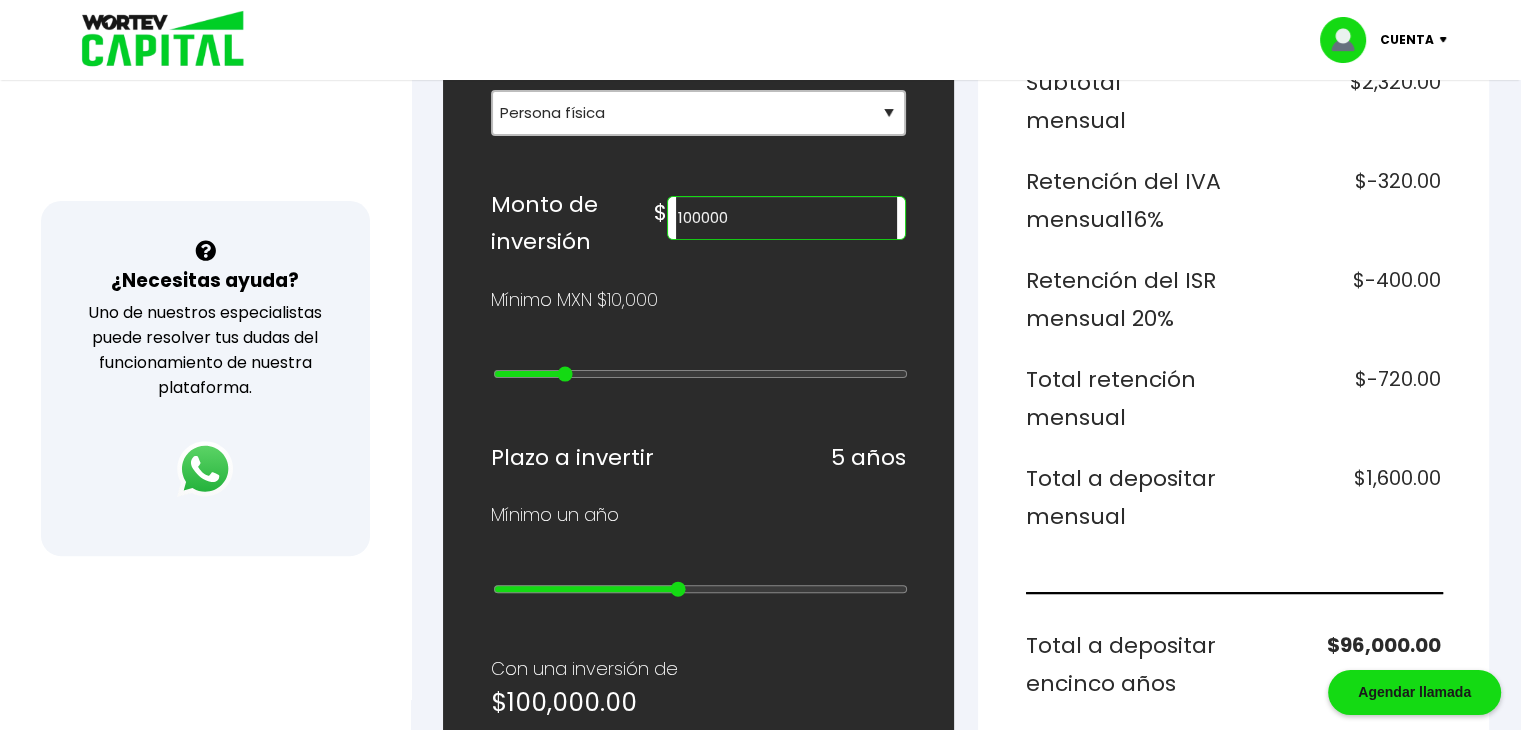 click on "Mínimo un año" at bounding box center [698, 515] 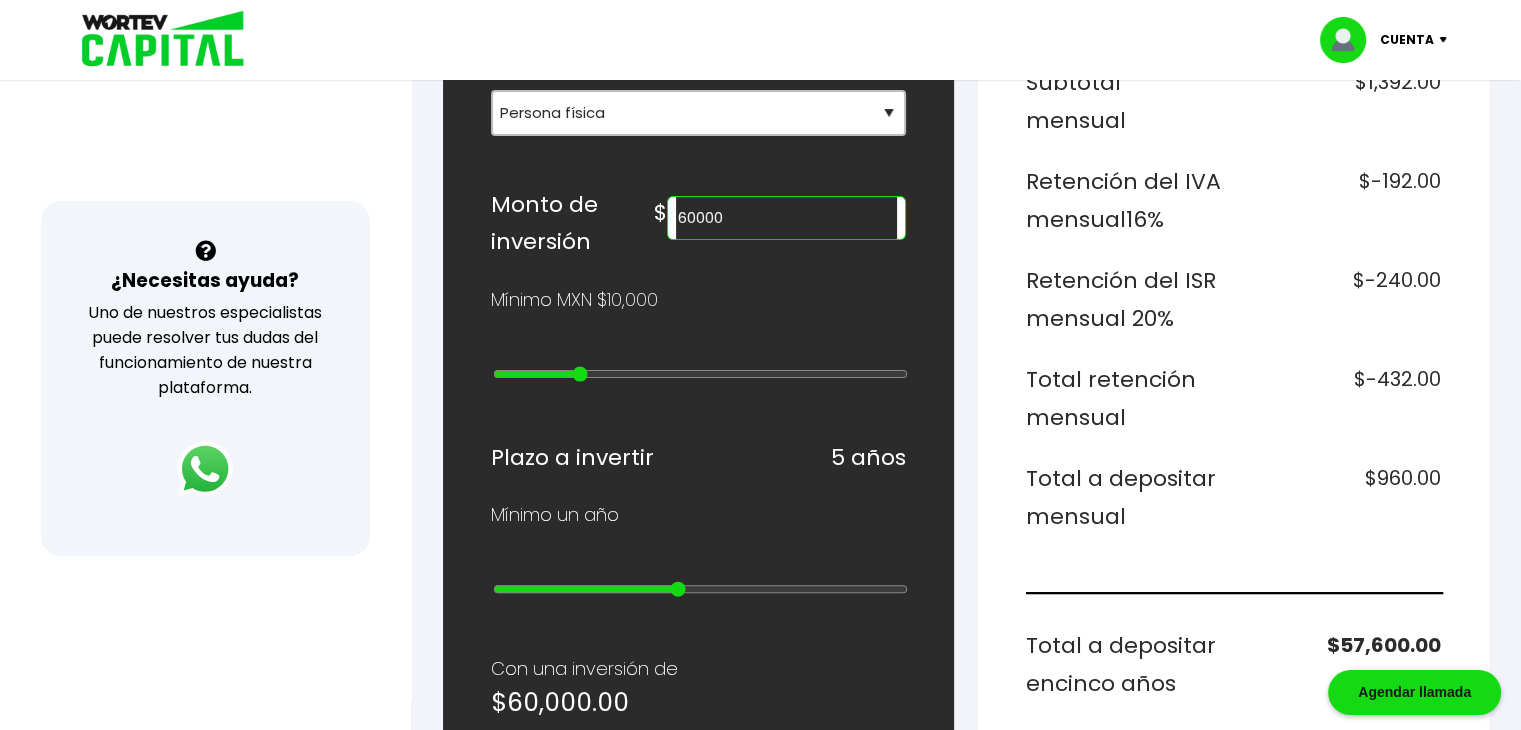 type on "70000" 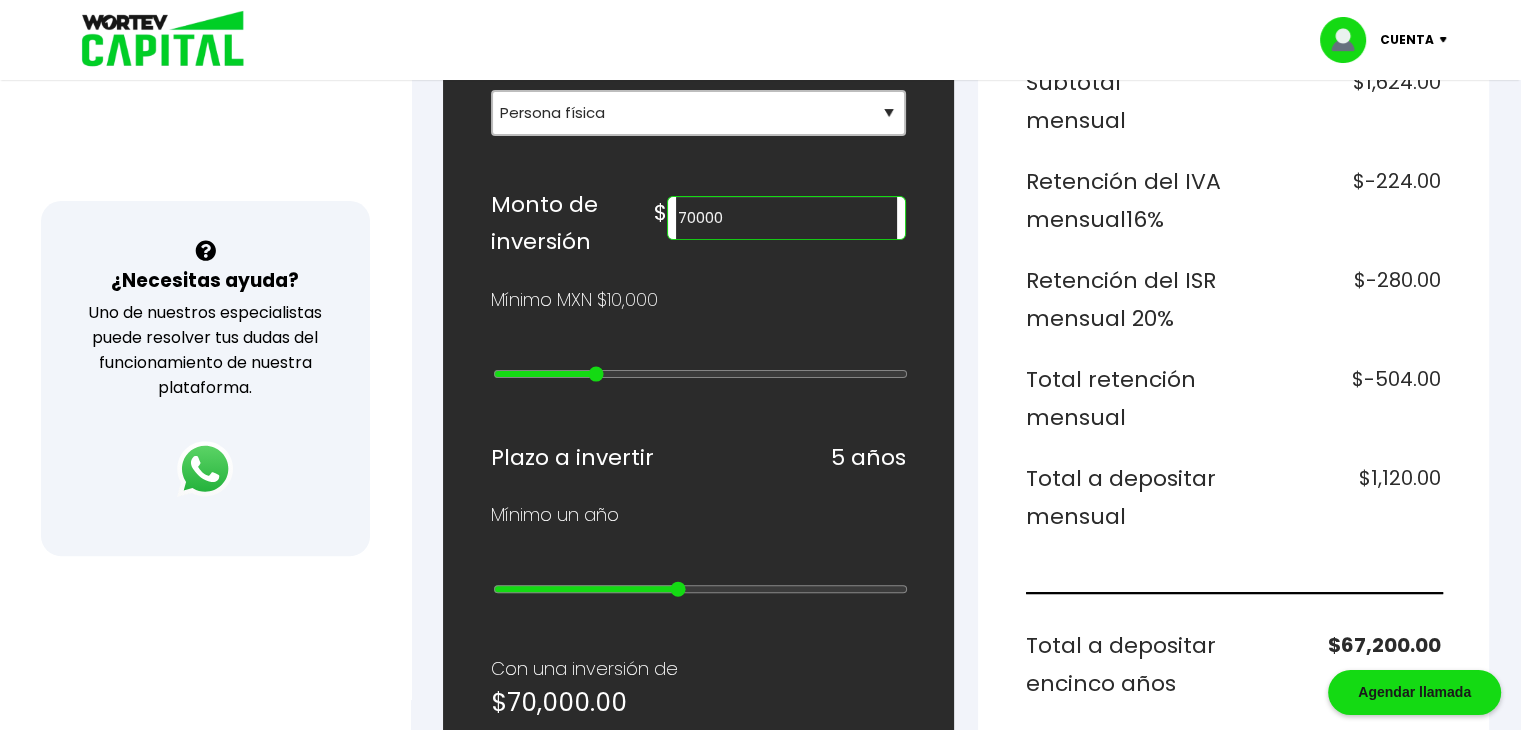 type on "80000" 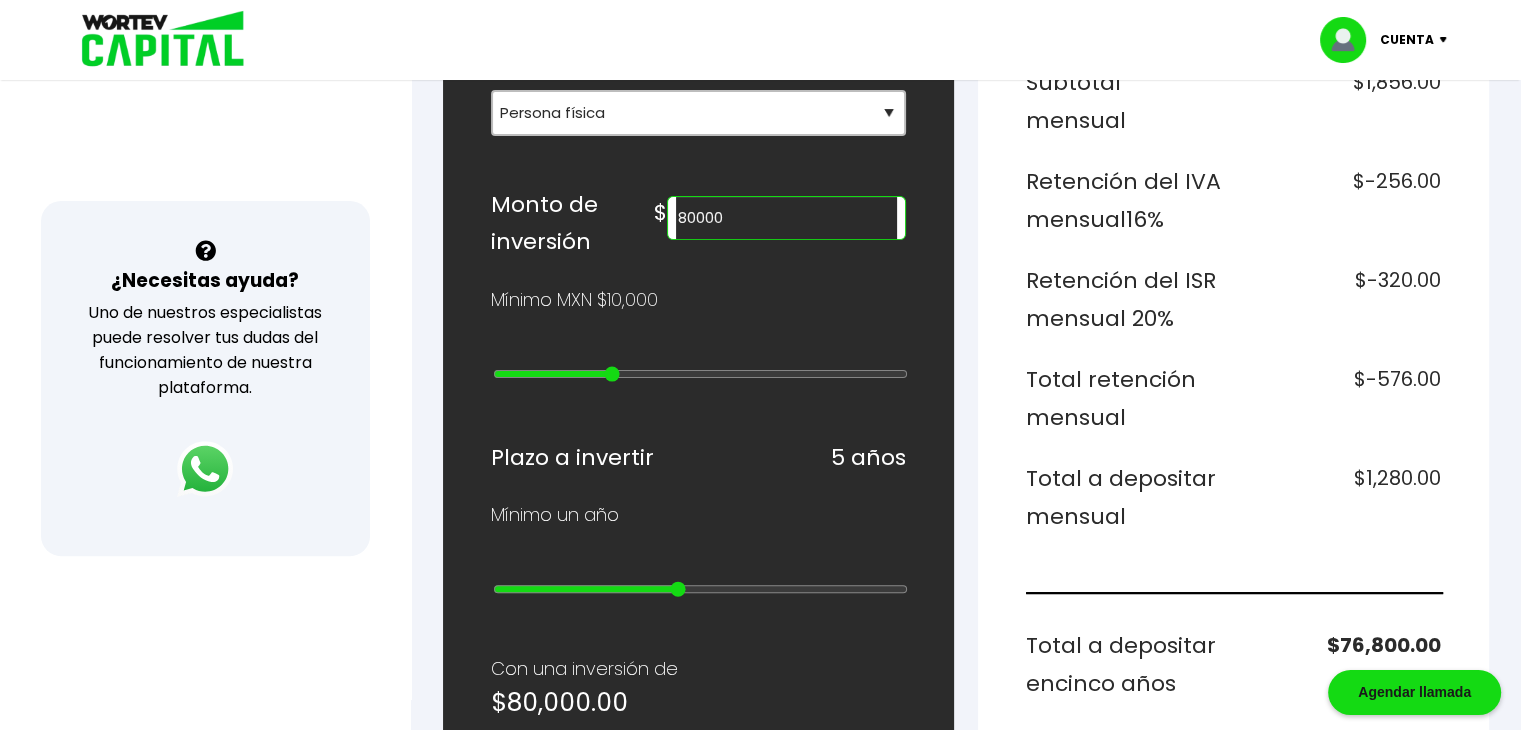type on "90000" 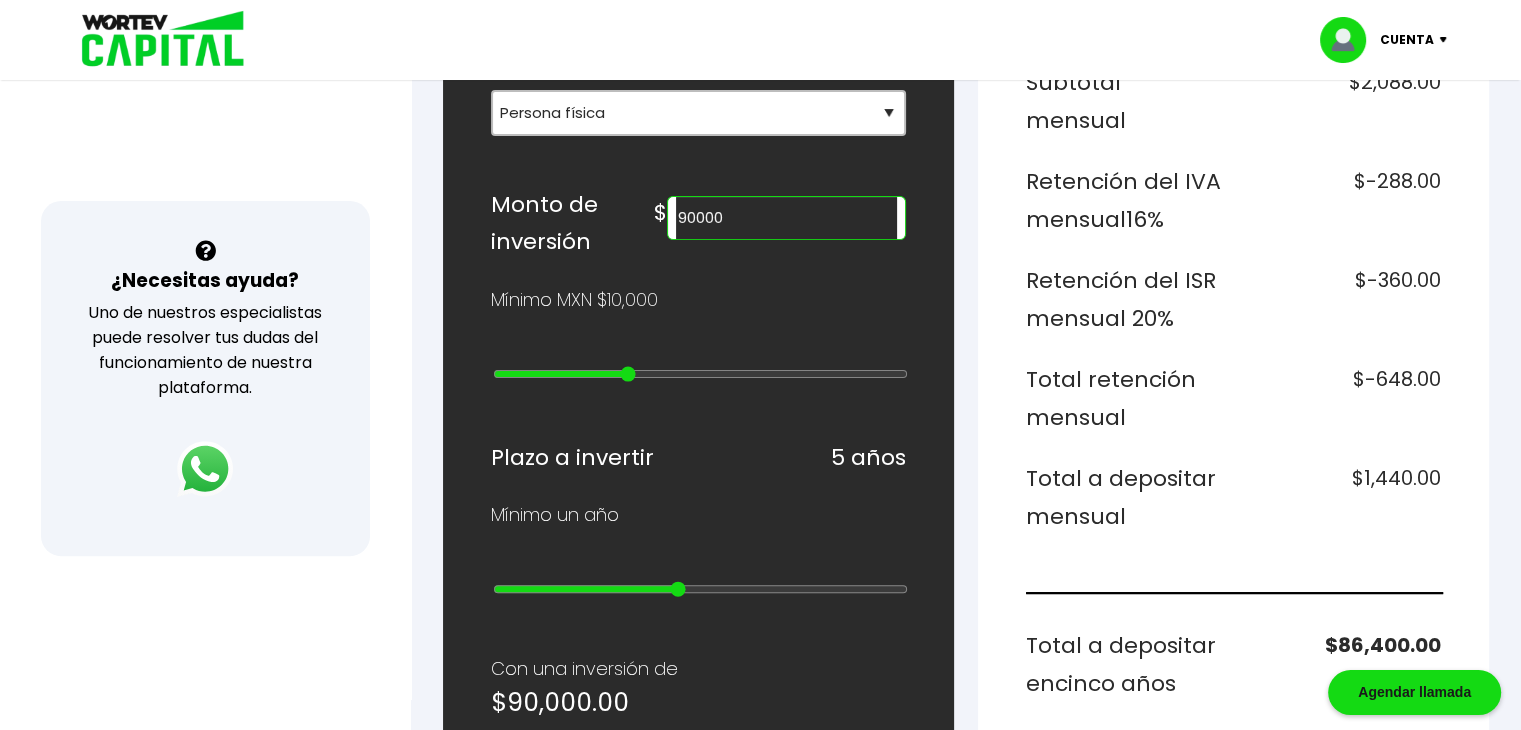 type on "100000" 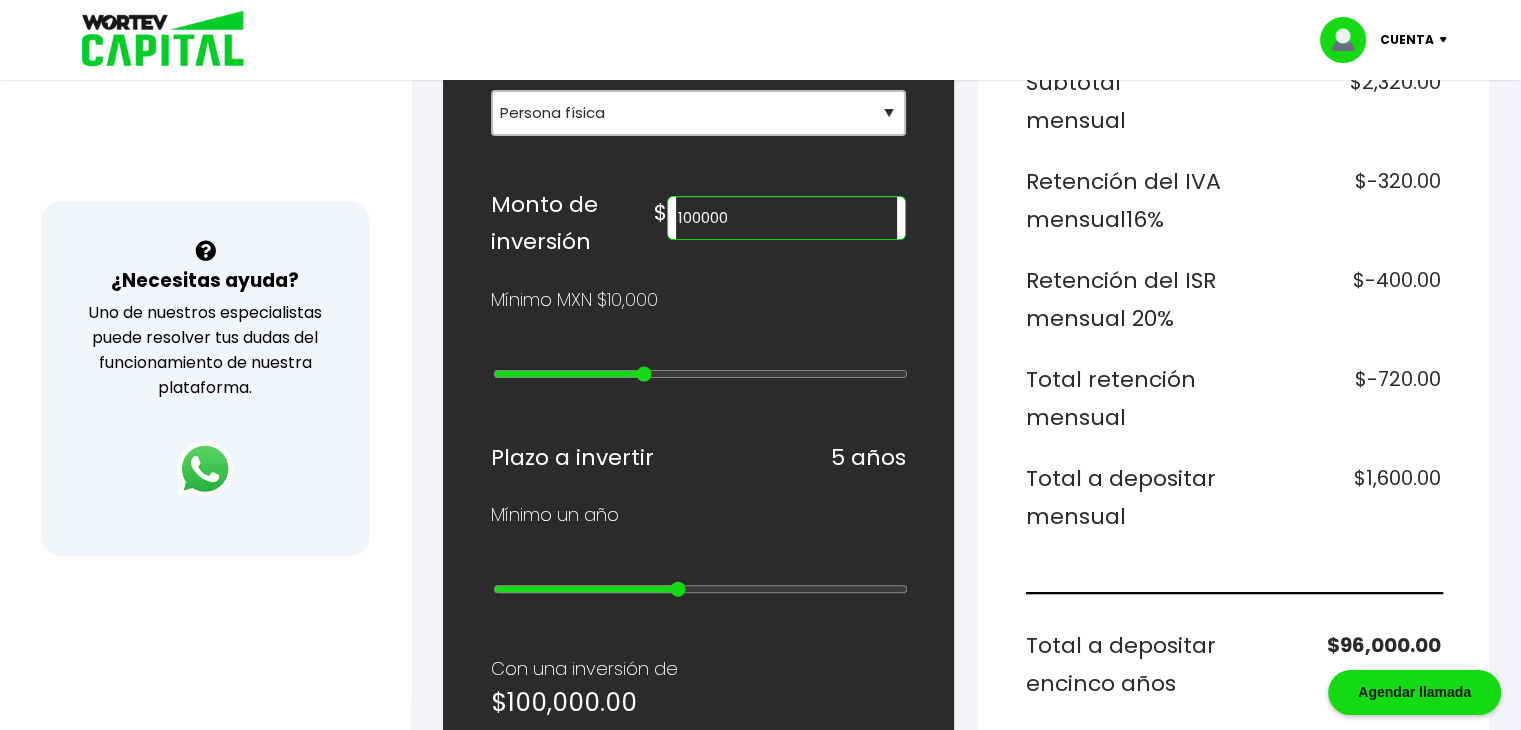 drag, startPoint x: 568, startPoint y: 373, endPoint x: 647, endPoint y: 379, distance: 79.22752 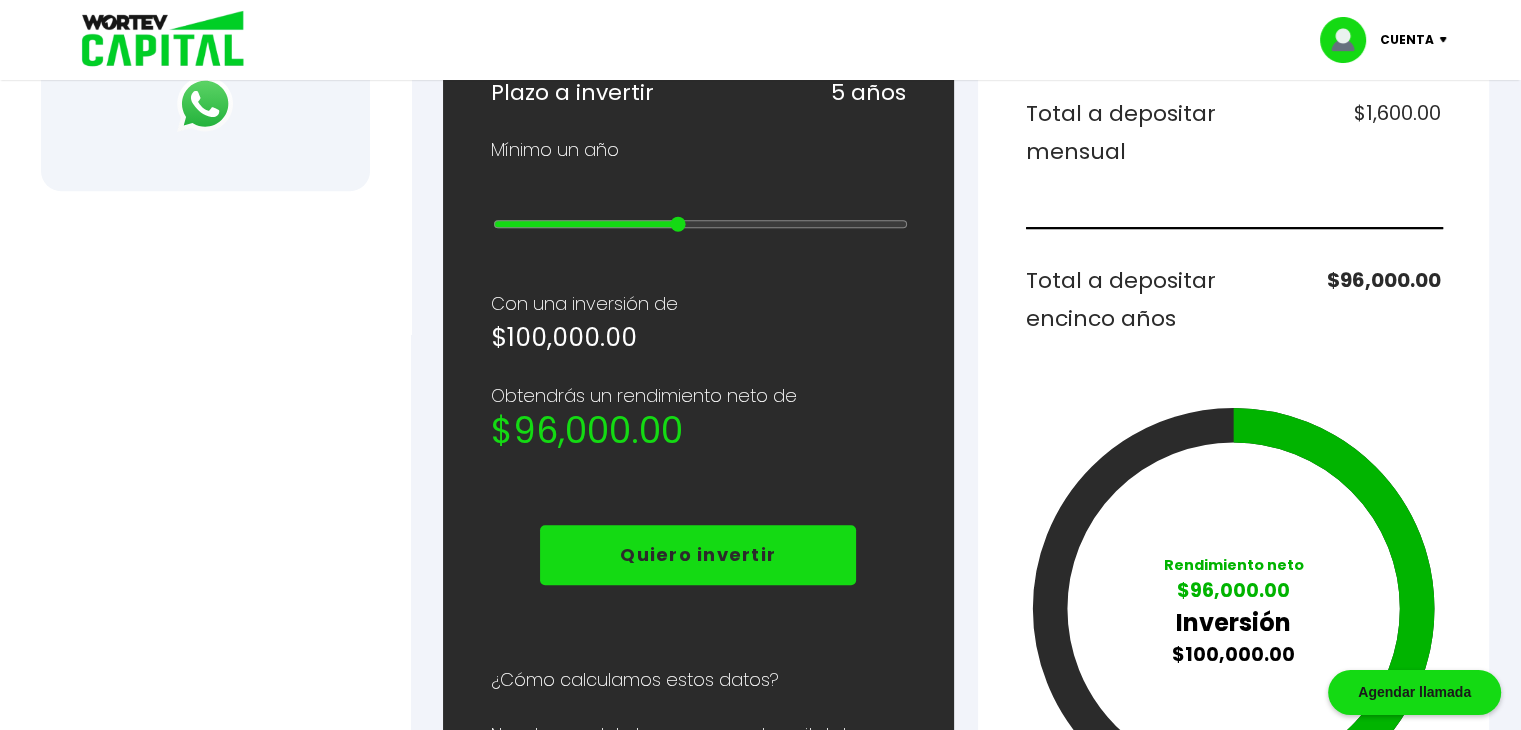 scroll, scrollTop: 929, scrollLeft: 0, axis: vertical 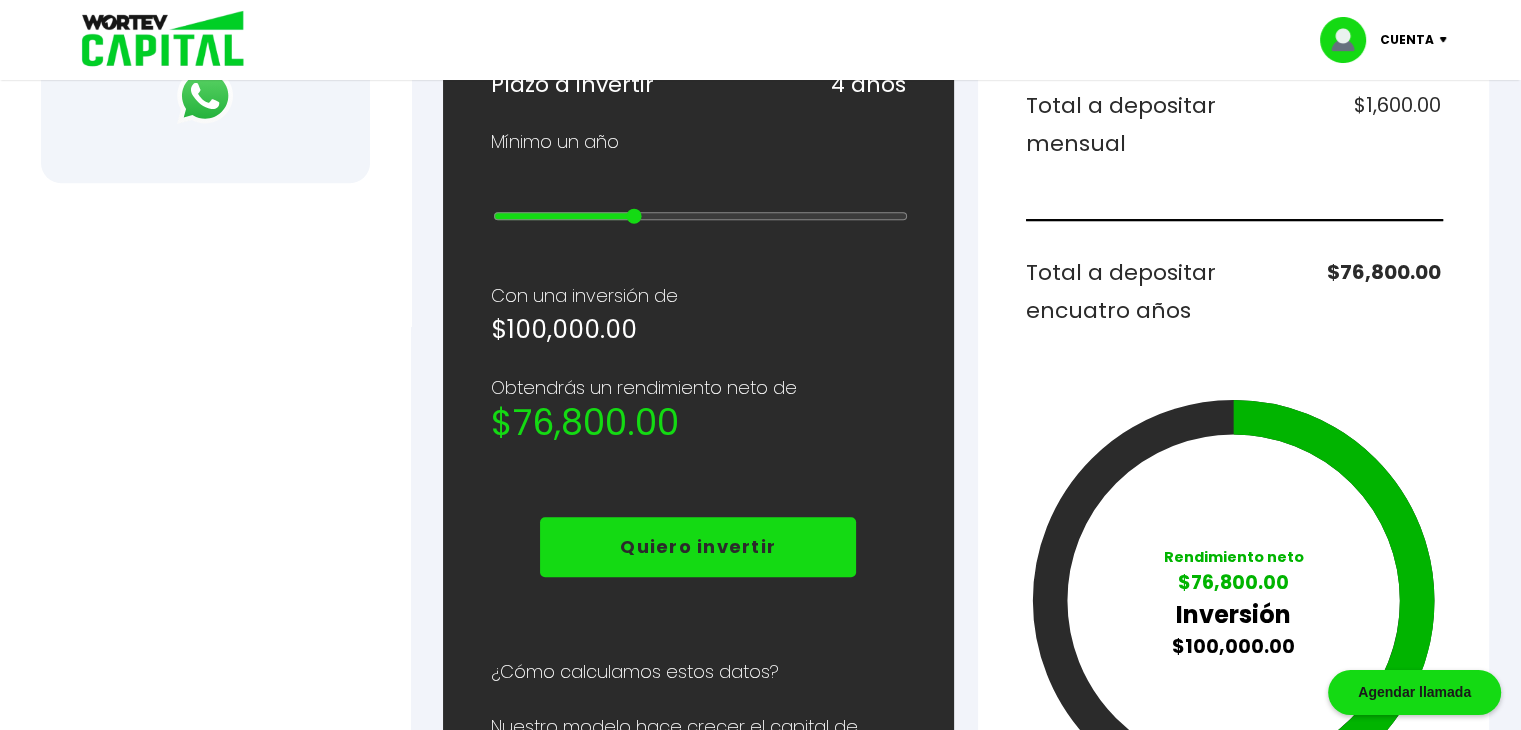 drag, startPoint x: 681, startPoint y: 207, endPoint x: 644, endPoint y: 209, distance: 37.054016 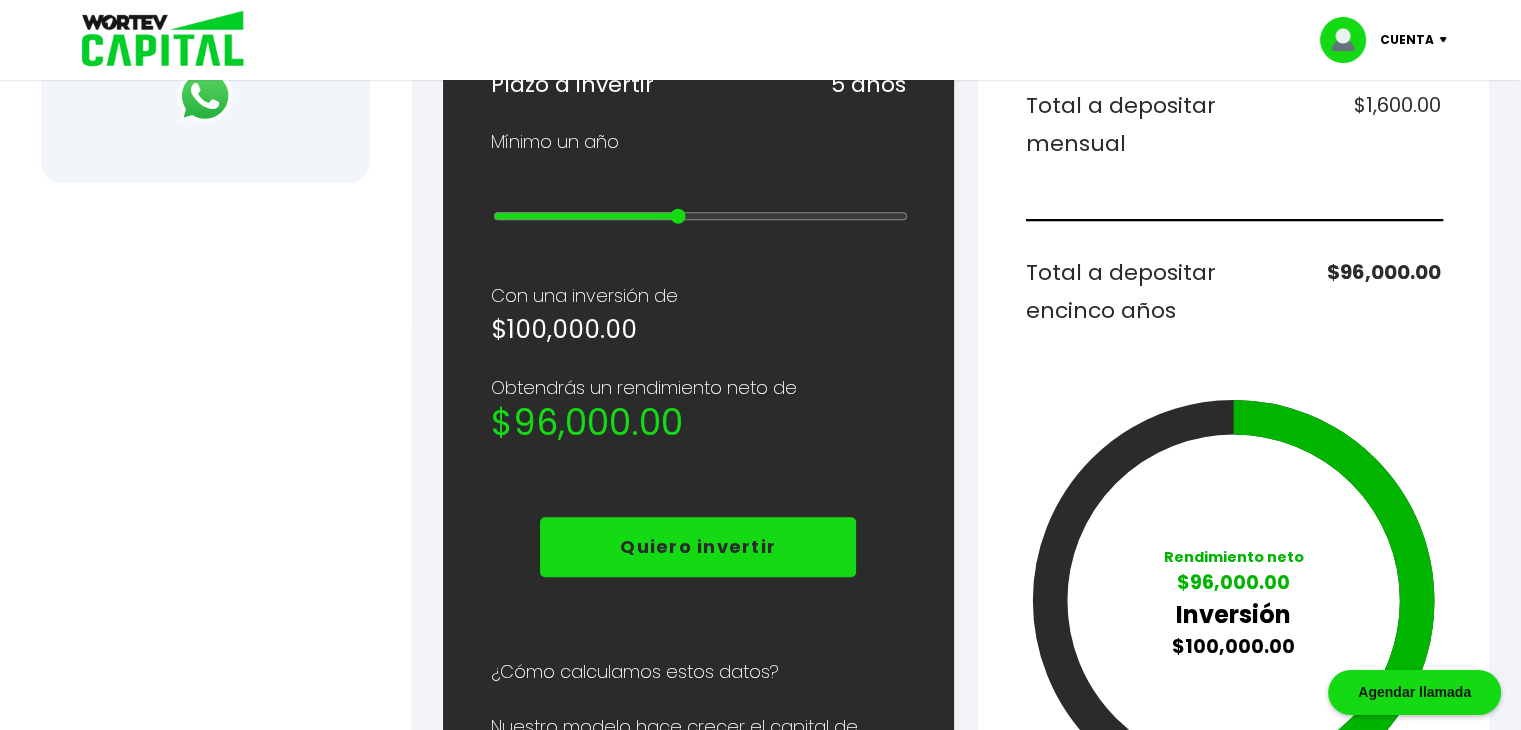 drag, startPoint x: 632, startPoint y: 209, endPoint x: 661, endPoint y: 210, distance: 29.017237 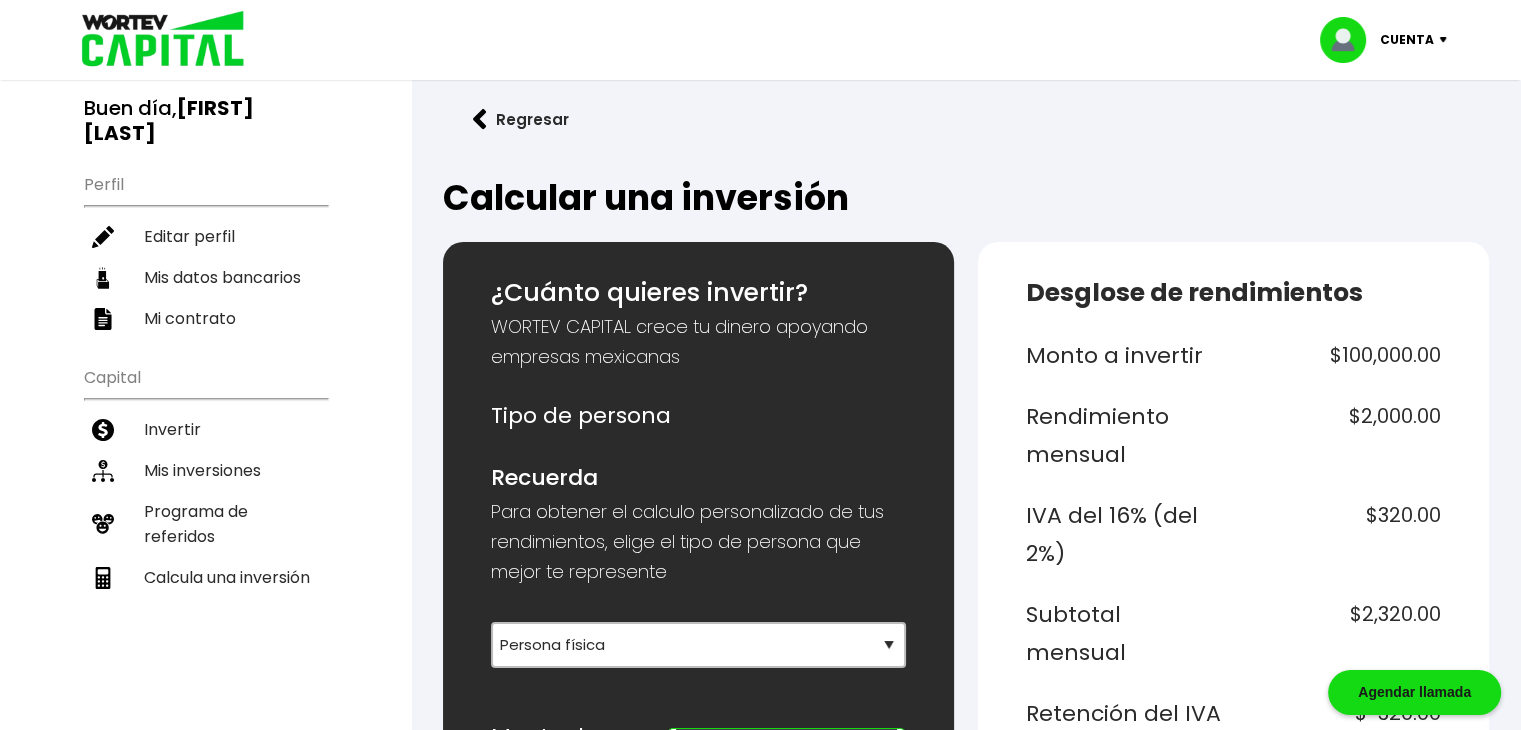 scroll, scrollTop: 8, scrollLeft: 0, axis: vertical 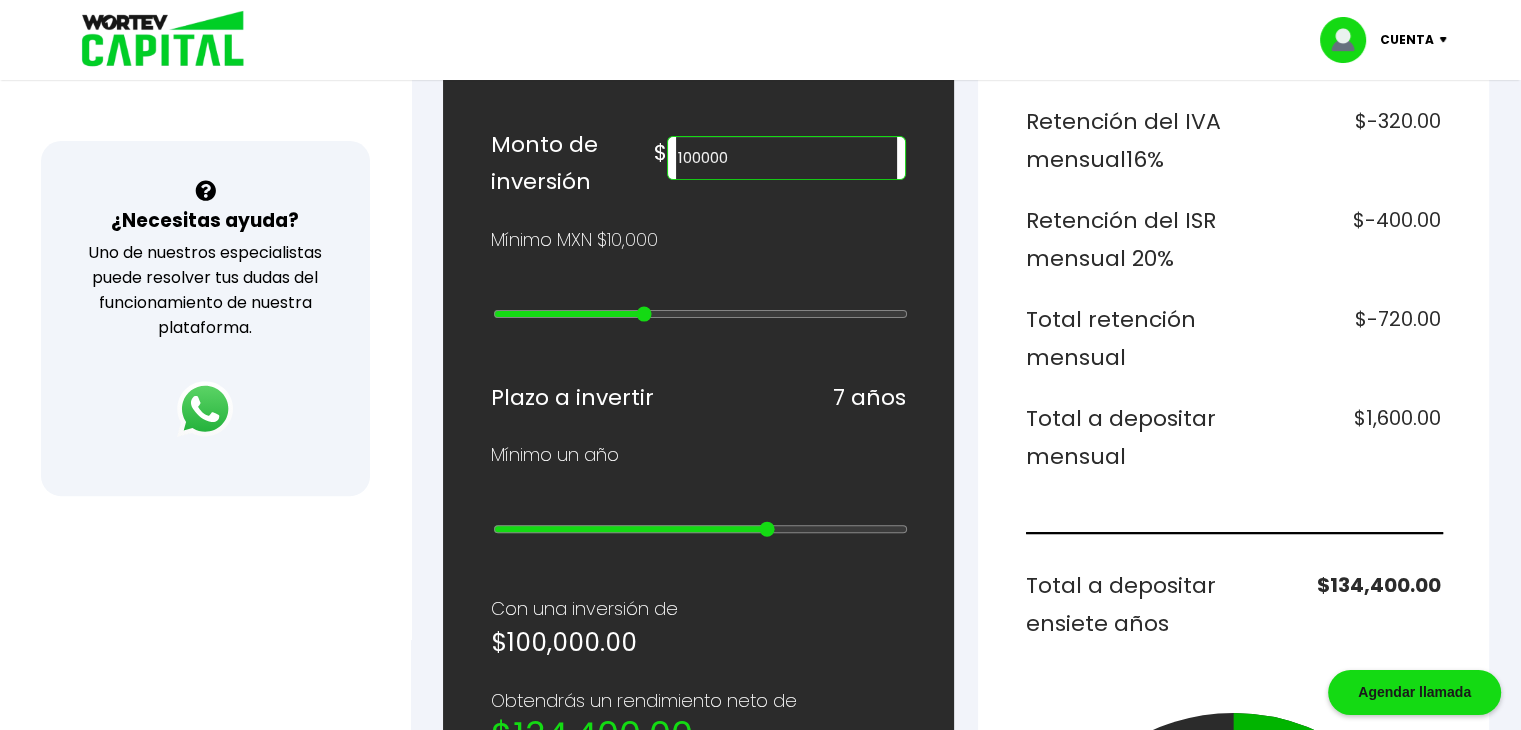 type on "7" 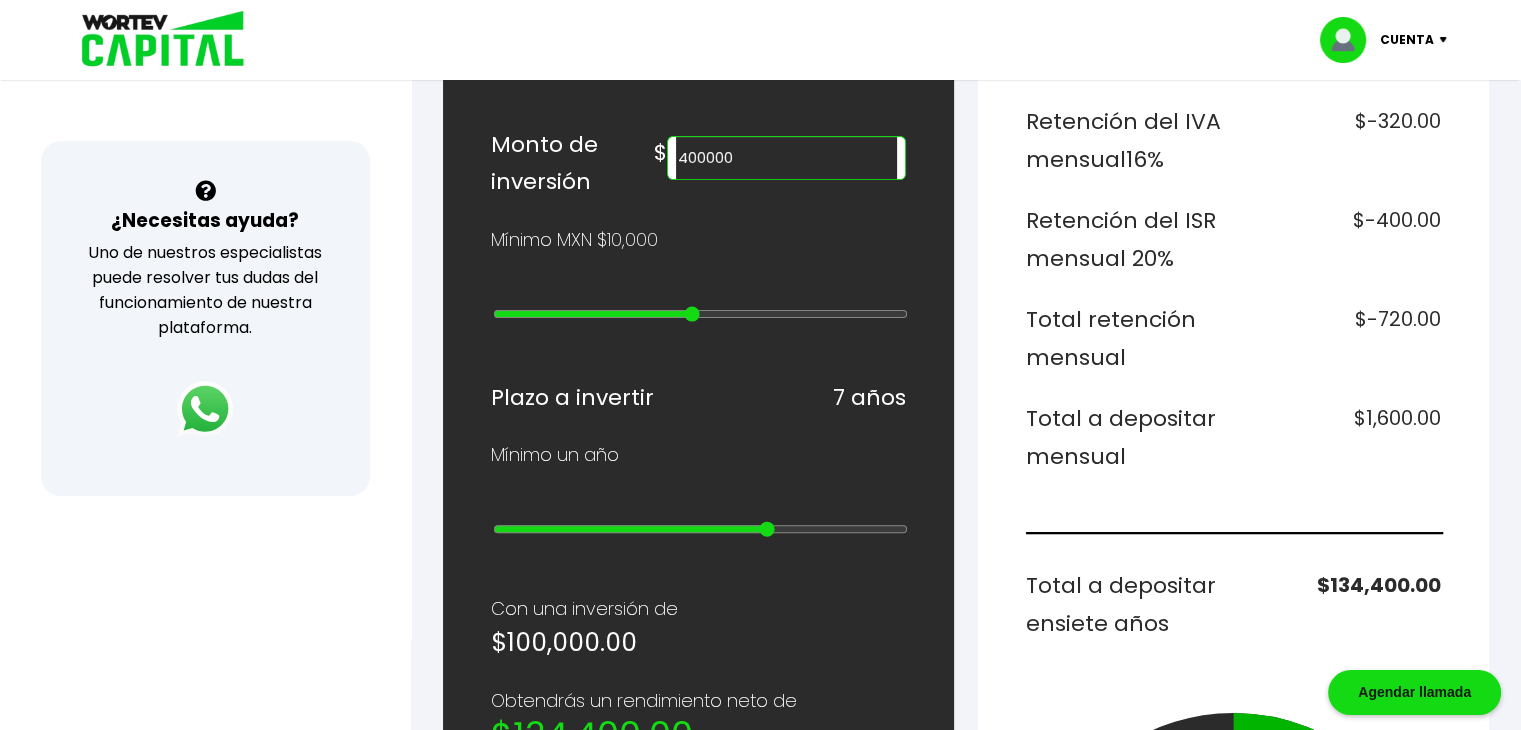 type on "12" 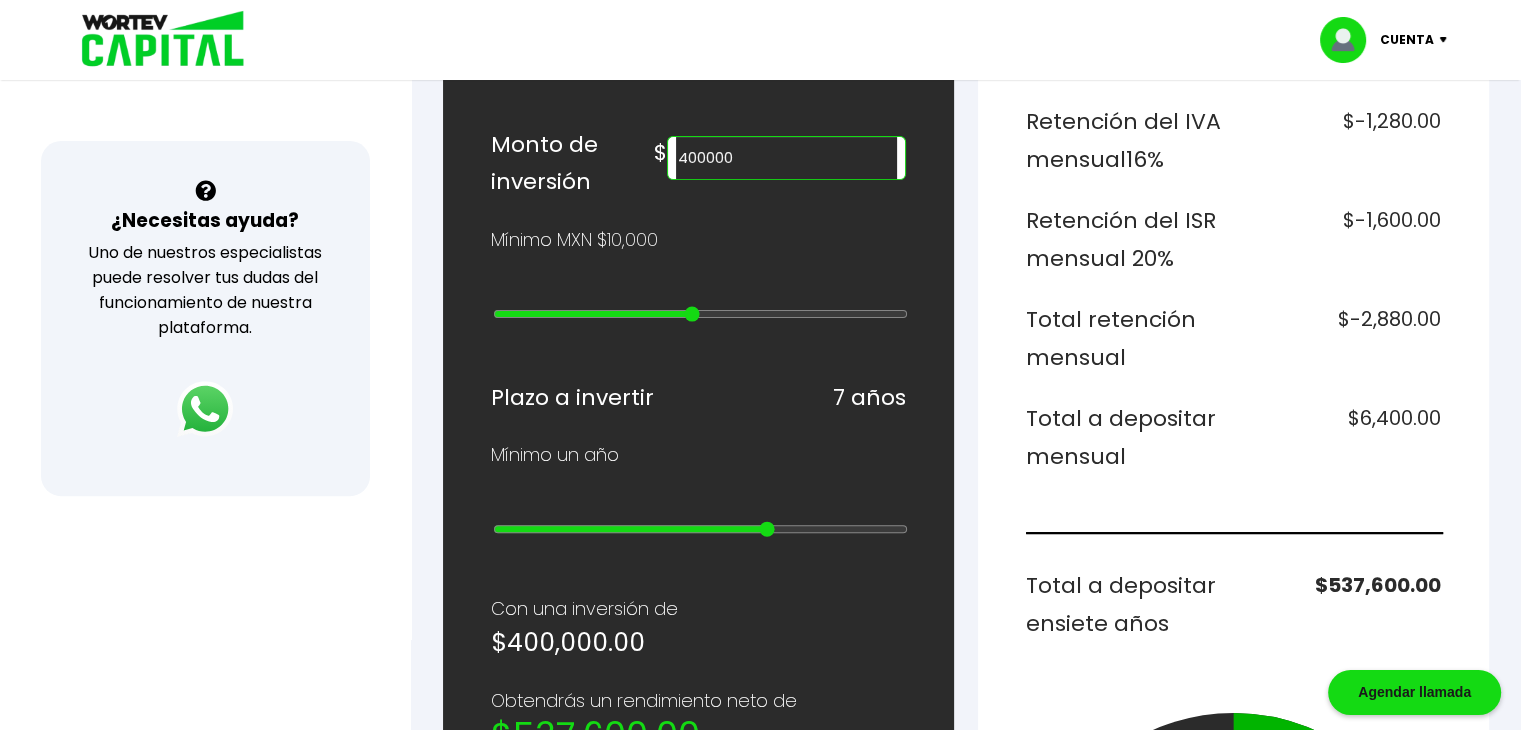 type on "200000" 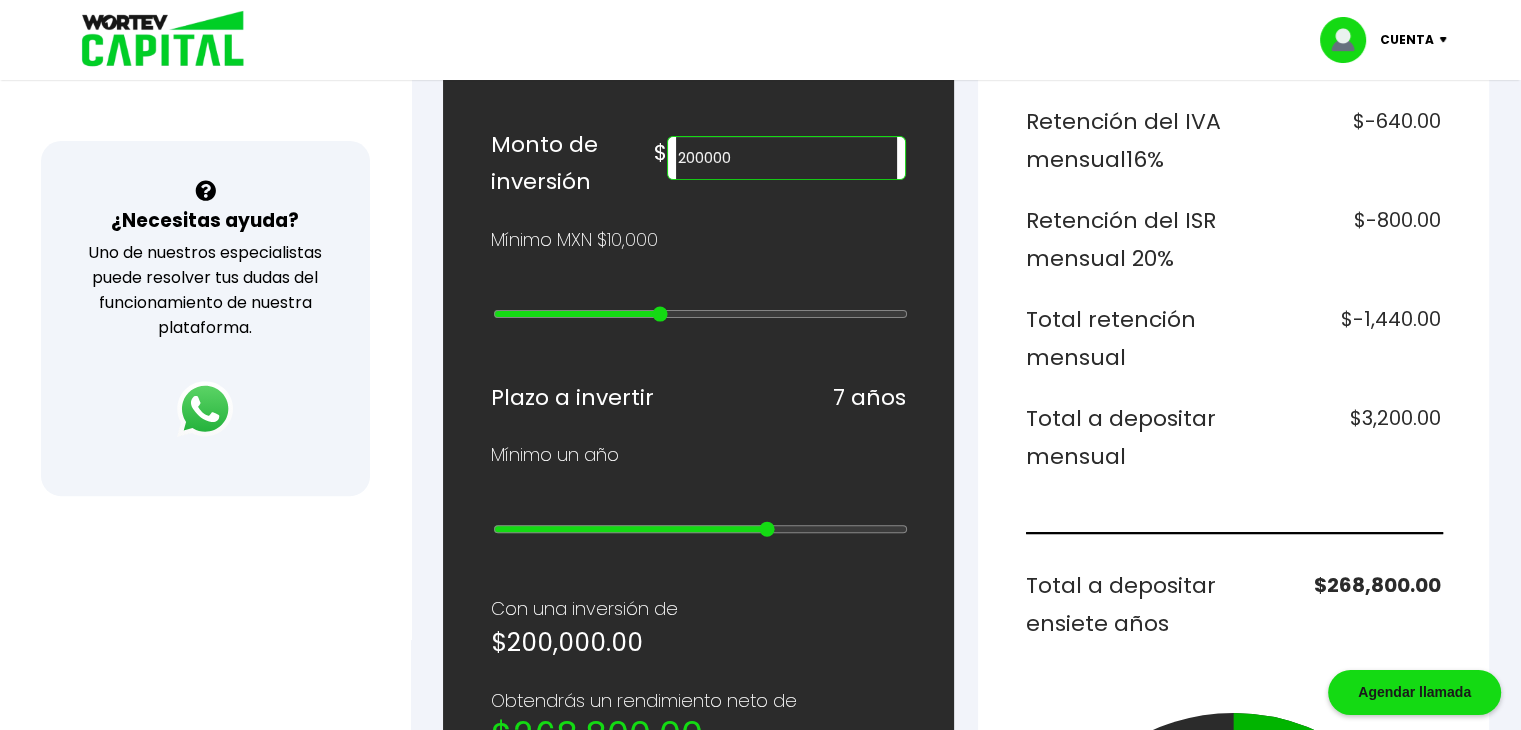 type on "10" 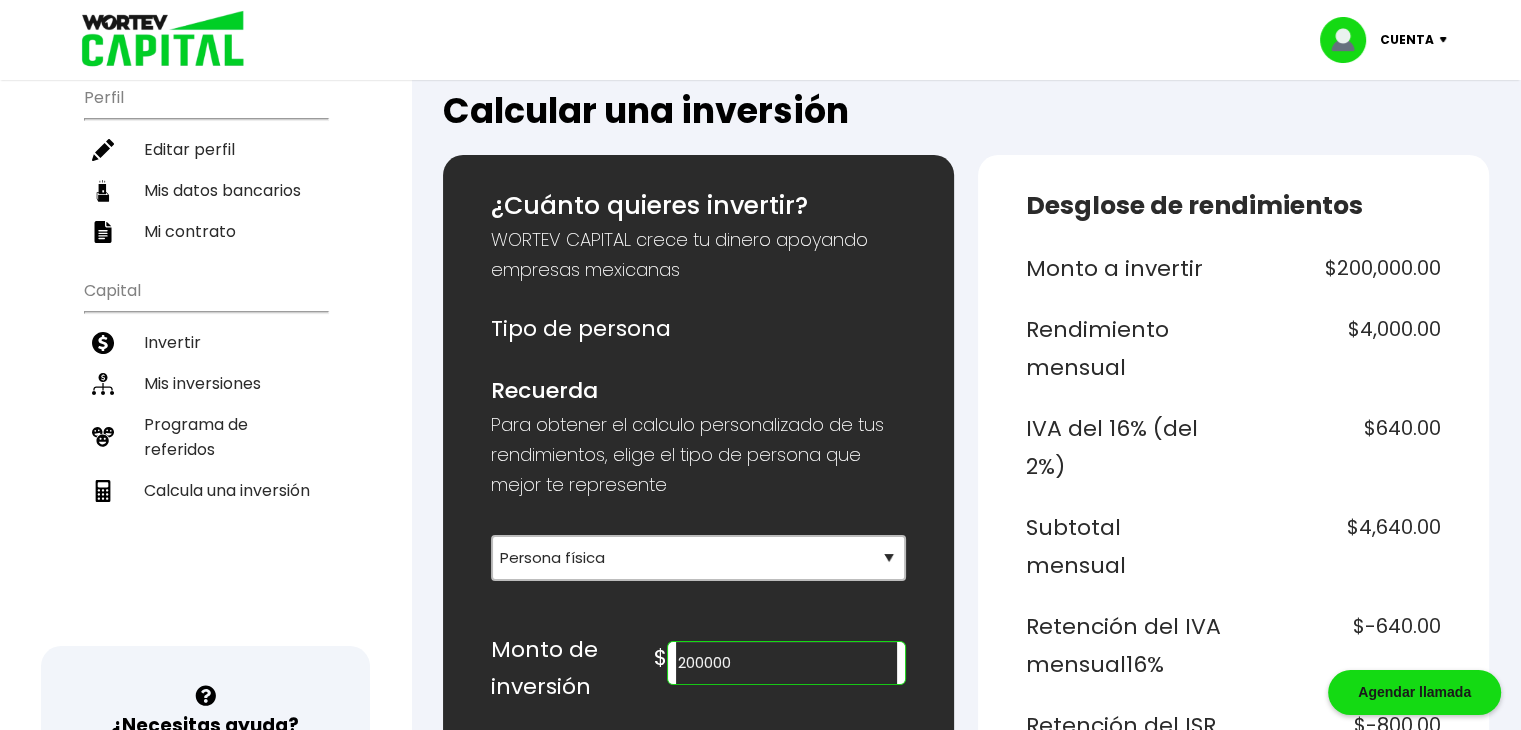 scroll, scrollTop: 0, scrollLeft: 0, axis: both 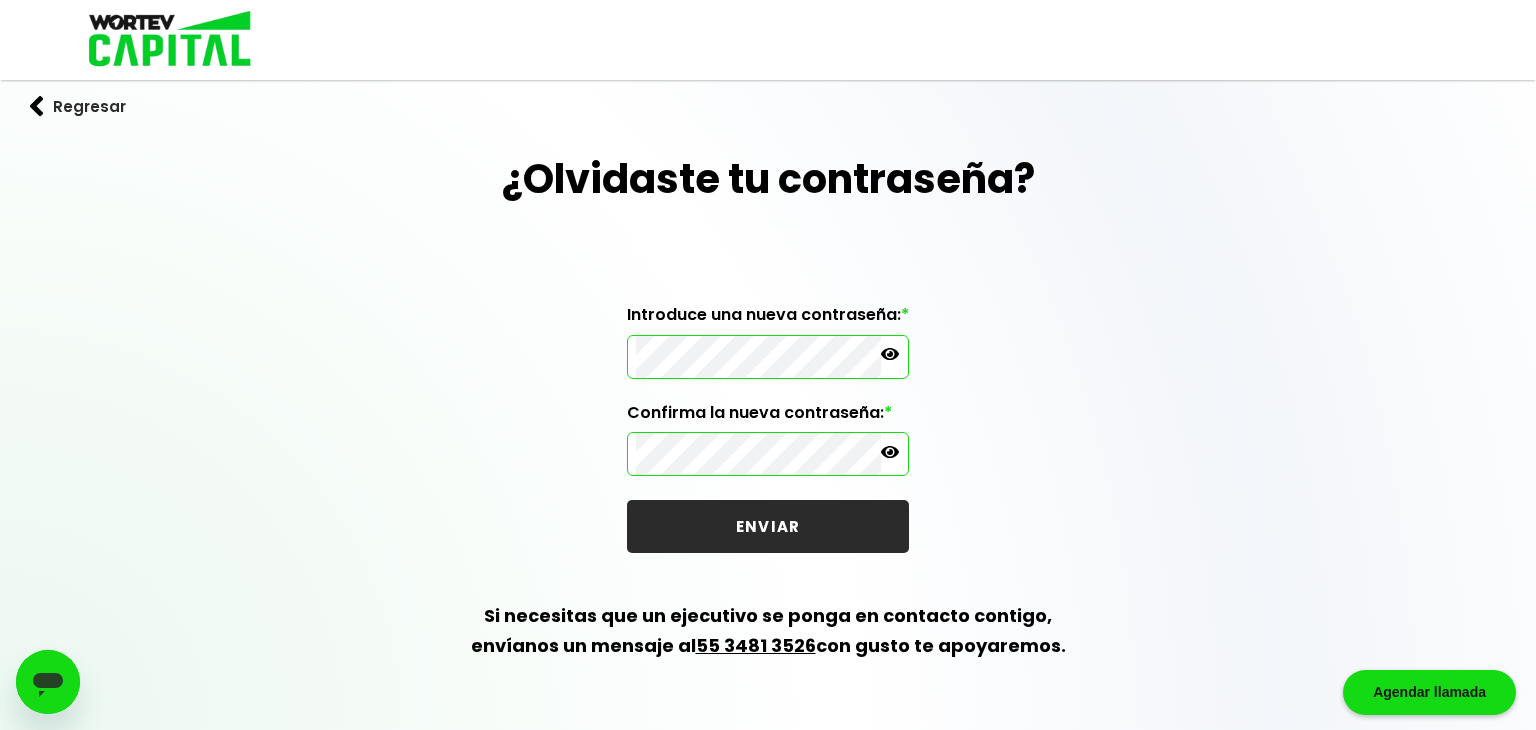 click 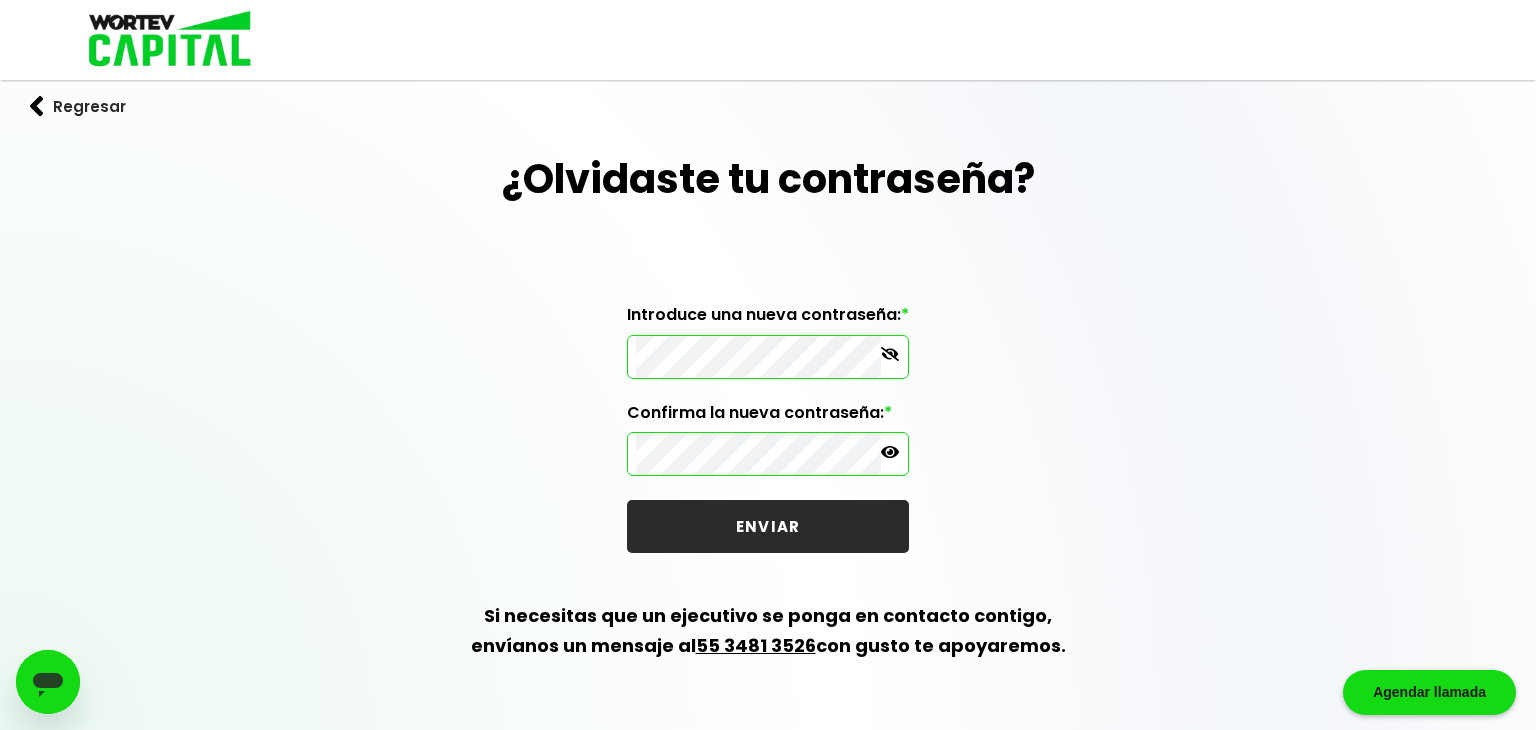 click 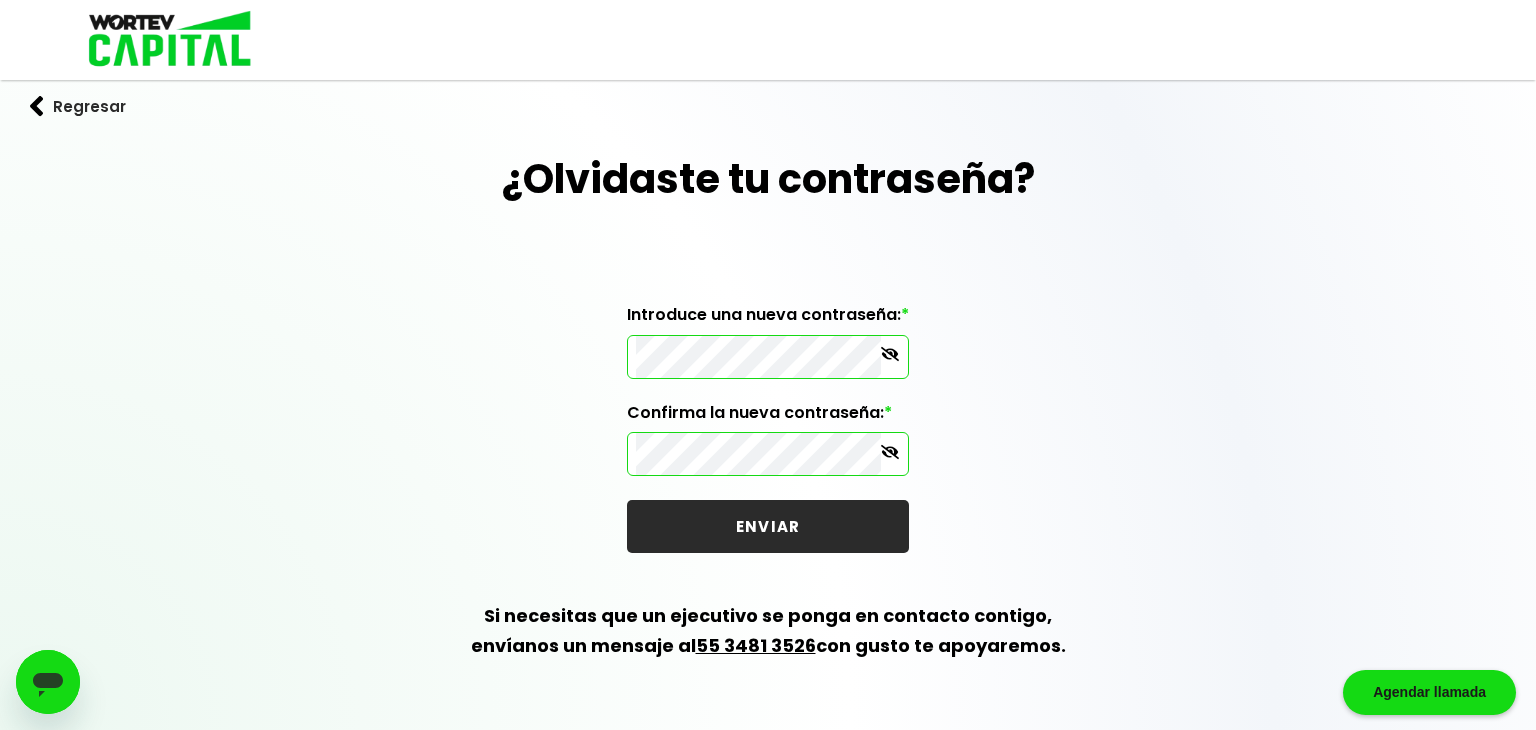 click on "ENVIAR" at bounding box center (768, 526) 